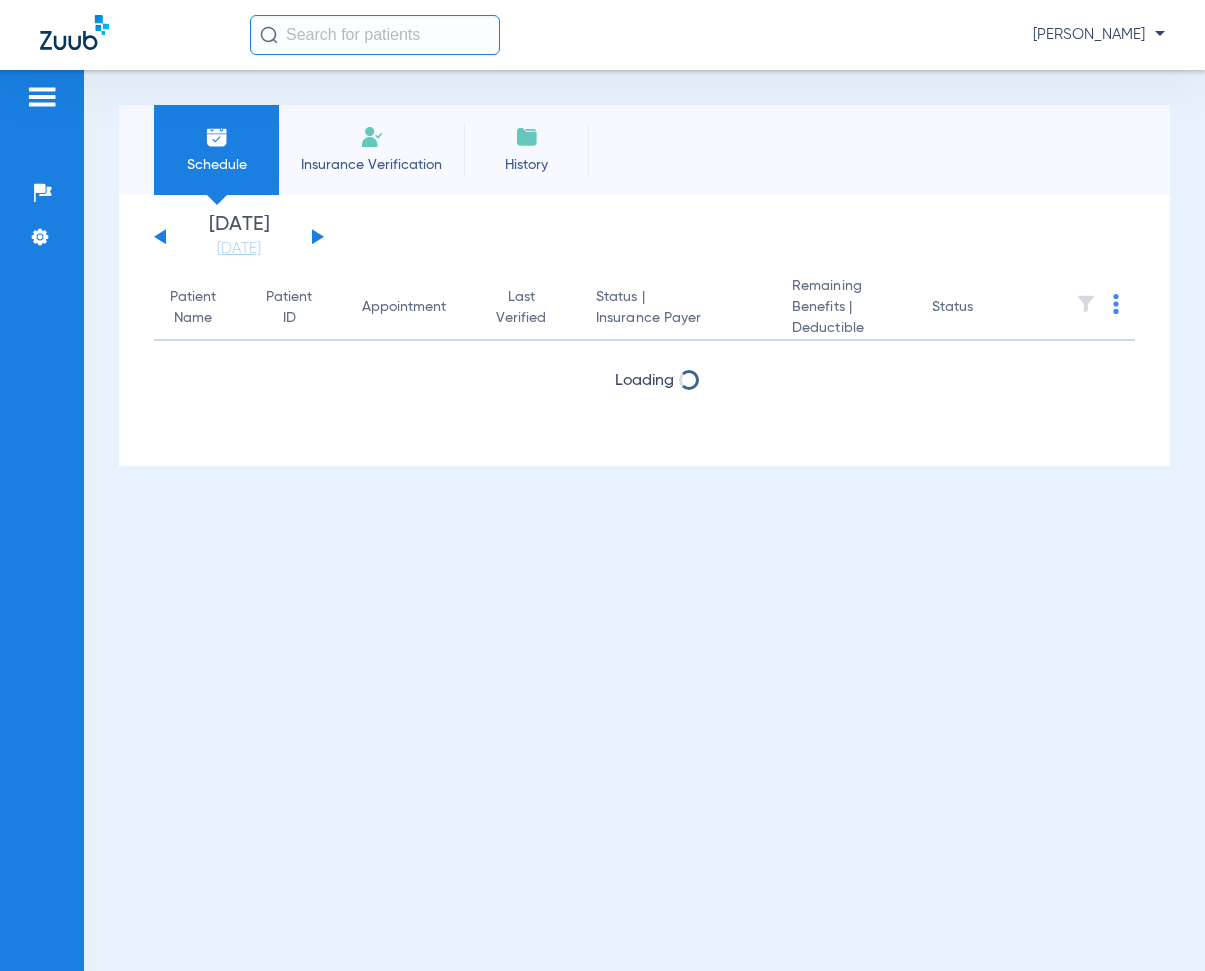 scroll, scrollTop: 0, scrollLeft: 0, axis: both 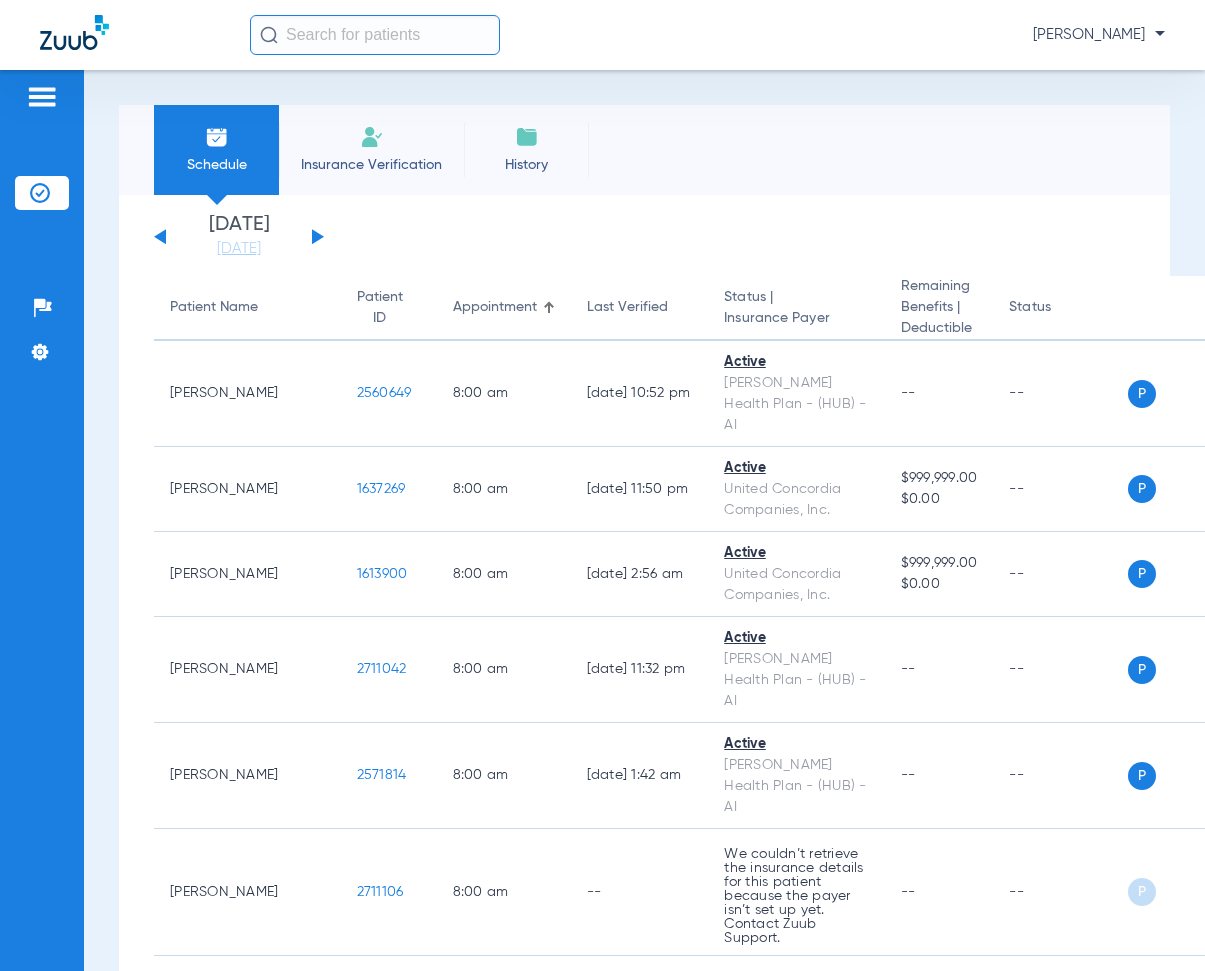 click 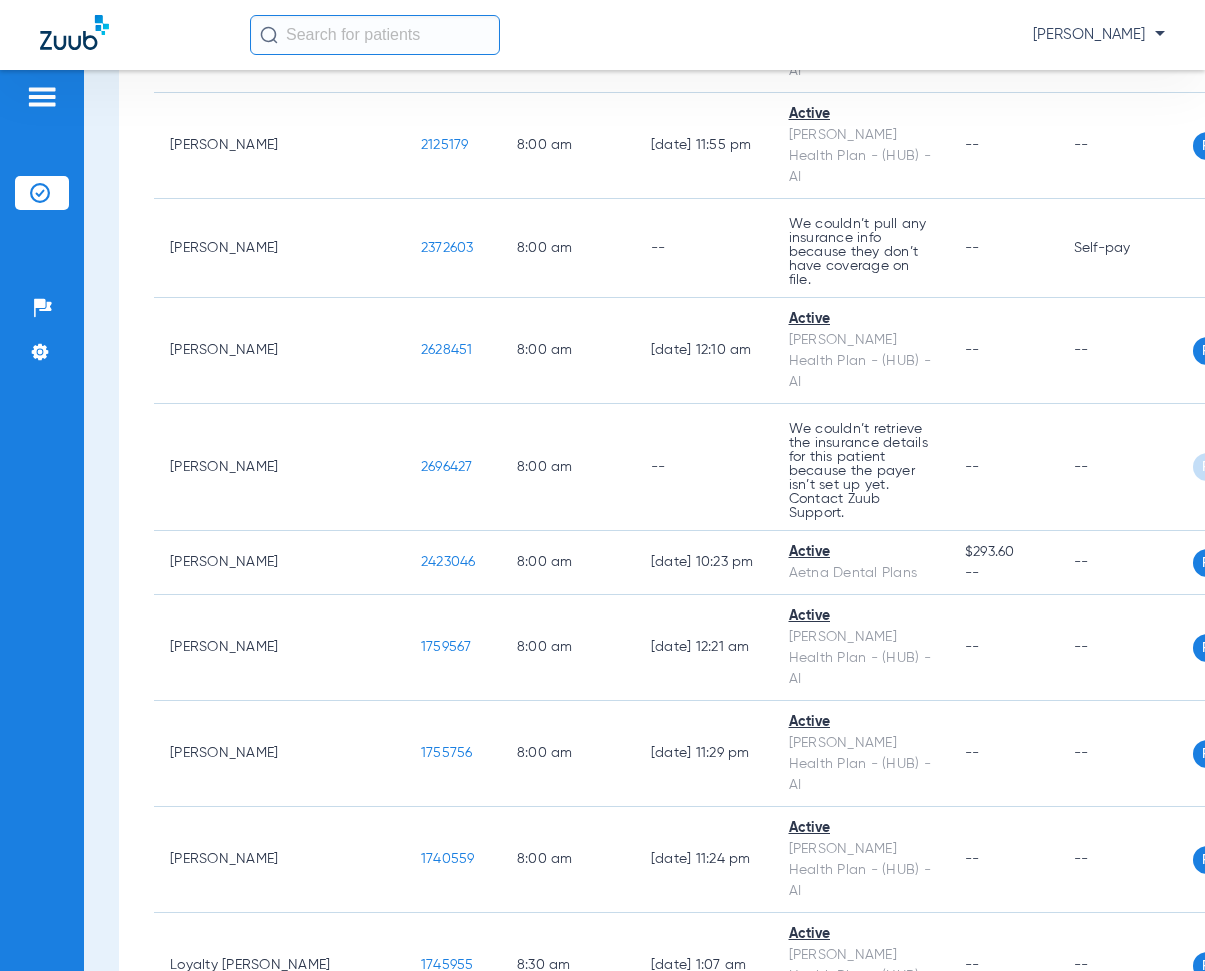 scroll, scrollTop: 800, scrollLeft: 0, axis: vertical 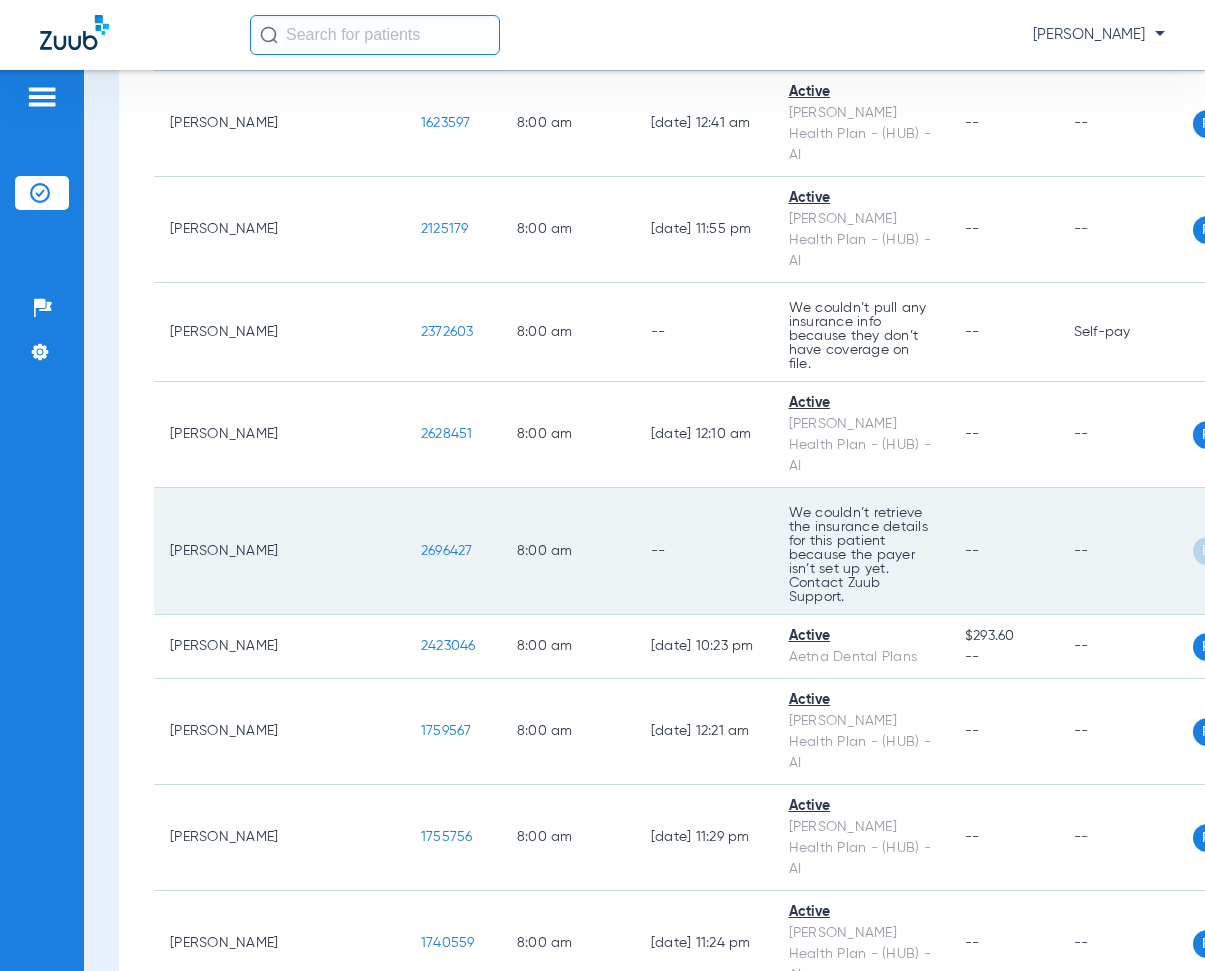 drag, startPoint x: 293, startPoint y: 390, endPoint x: 345, endPoint y: 400, distance: 52.95281 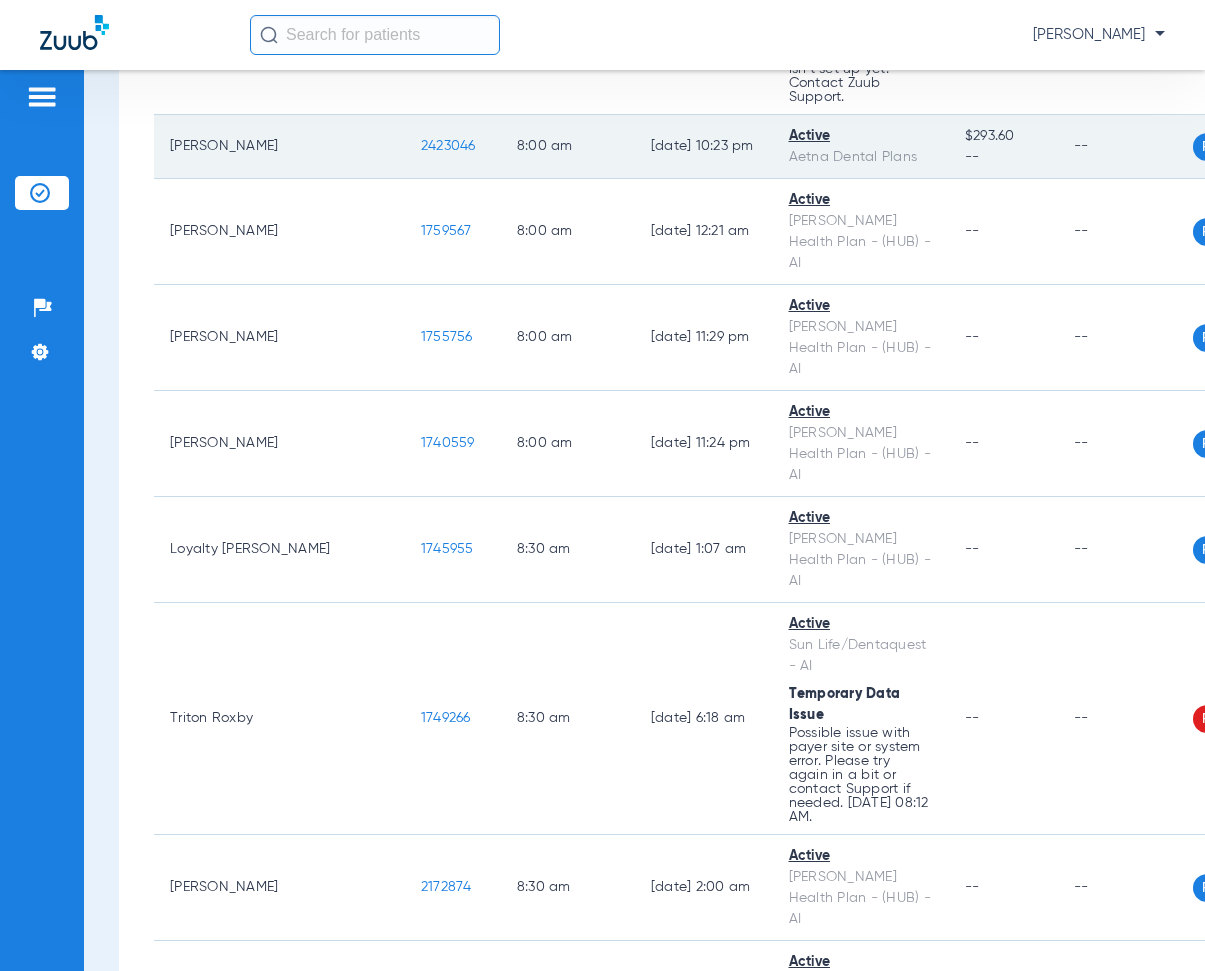 scroll, scrollTop: 1500, scrollLeft: 0, axis: vertical 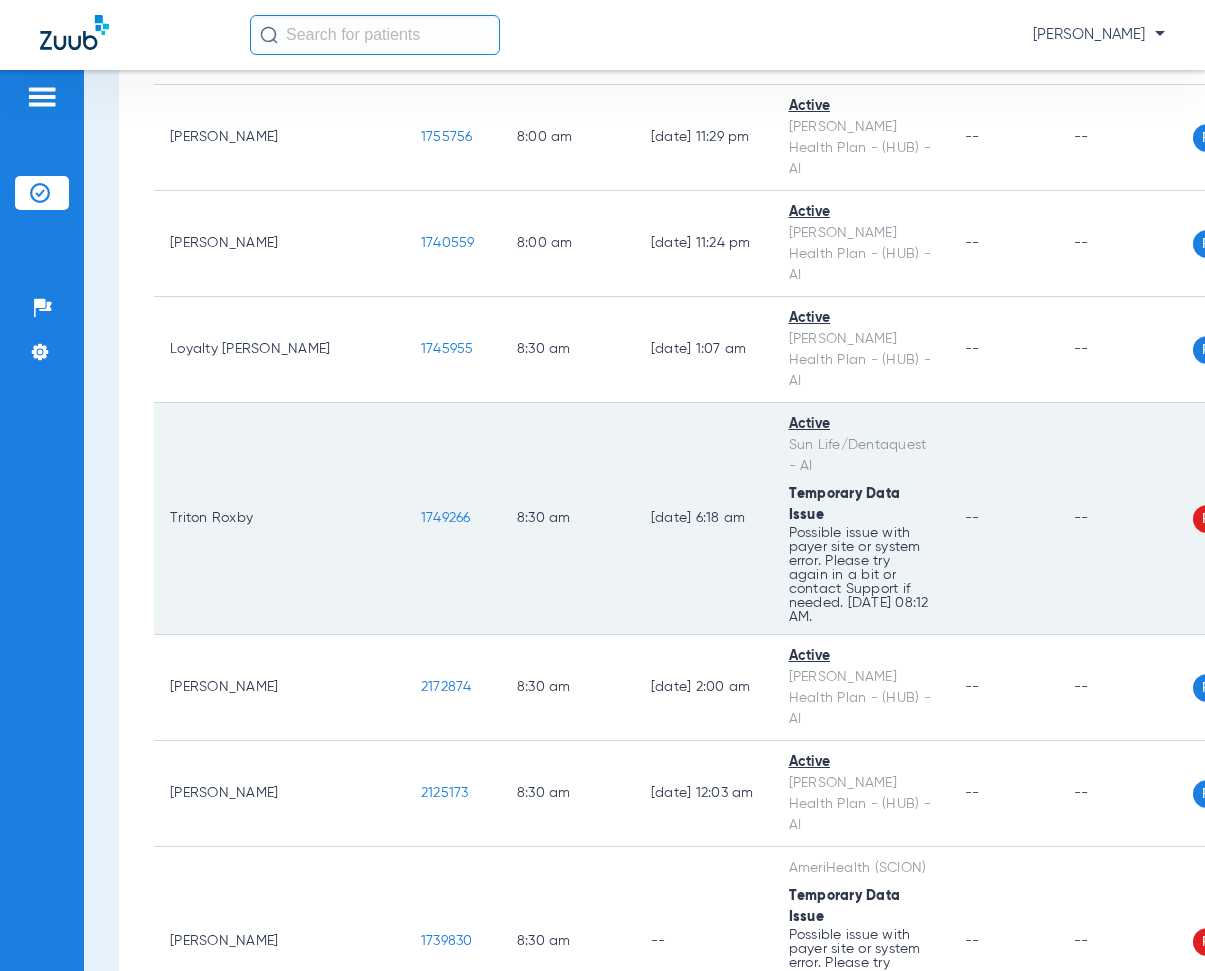 drag, startPoint x: 288, startPoint y: 325, endPoint x: 359, endPoint y: 321, distance: 71.11259 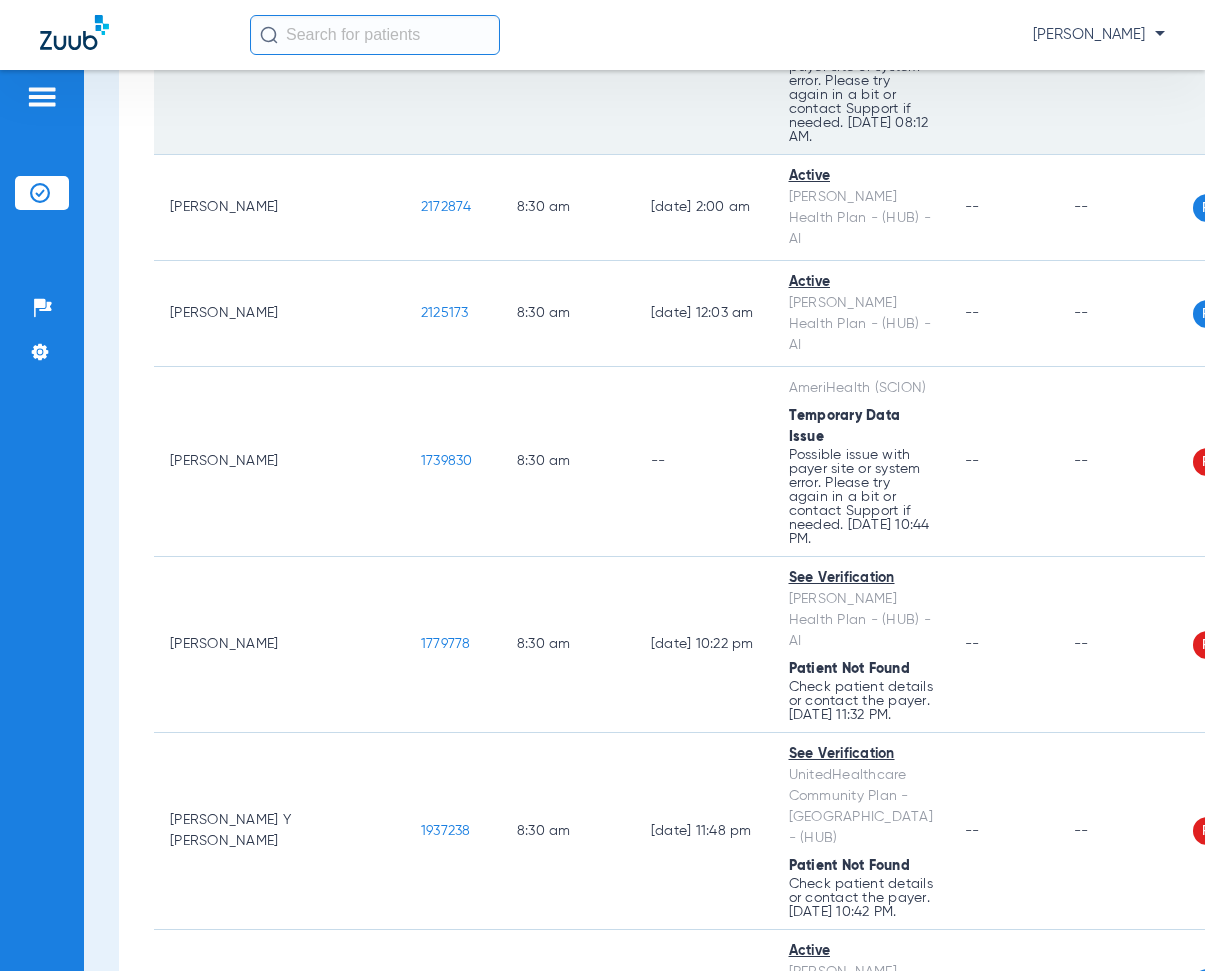 scroll, scrollTop: 2000, scrollLeft: 0, axis: vertical 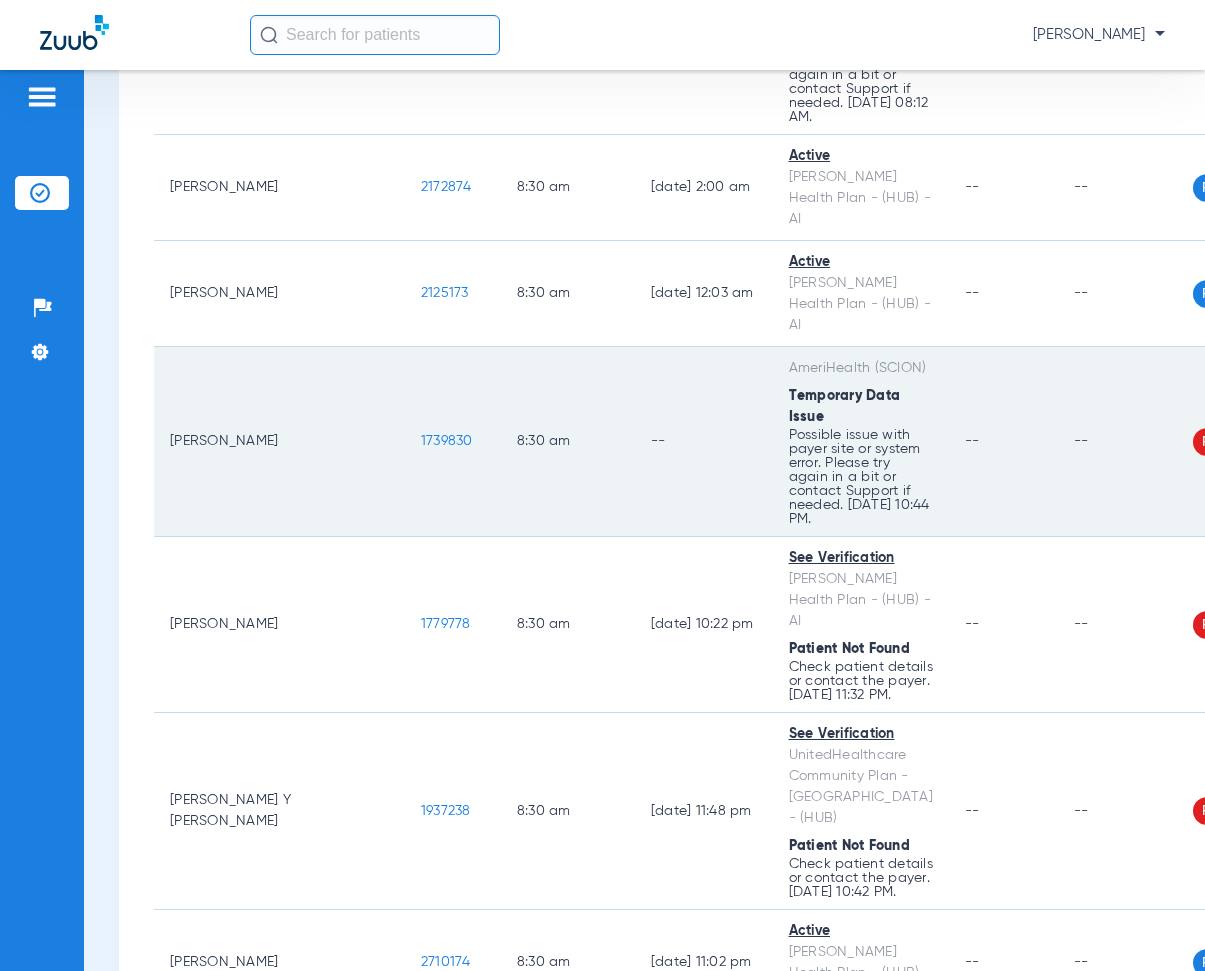 drag, startPoint x: 291, startPoint y: 255, endPoint x: 349, endPoint y: 266, distance: 59.03389 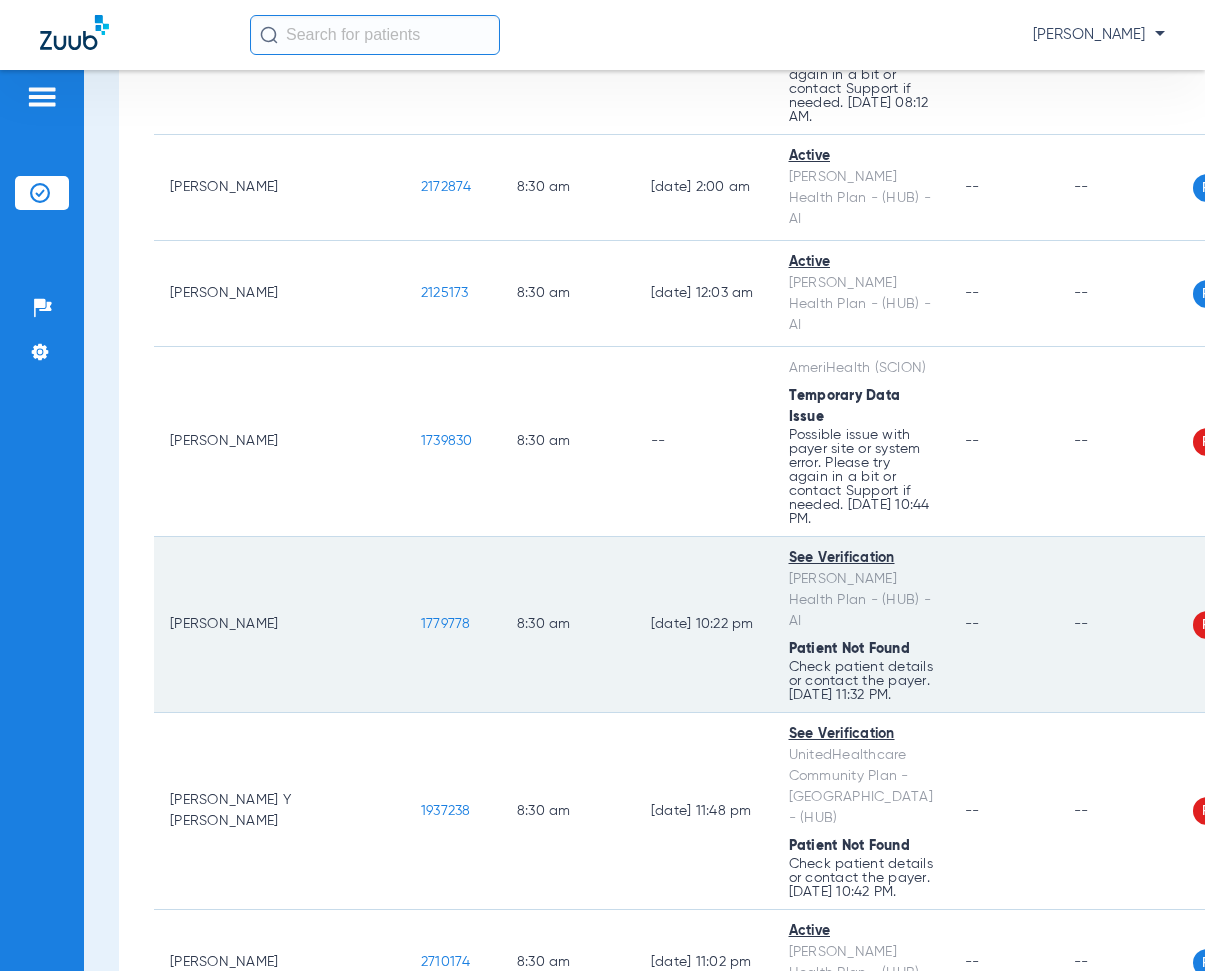 drag, startPoint x: 288, startPoint y: 478, endPoint x: 348, endPoint y: 491, distance: 61.39218 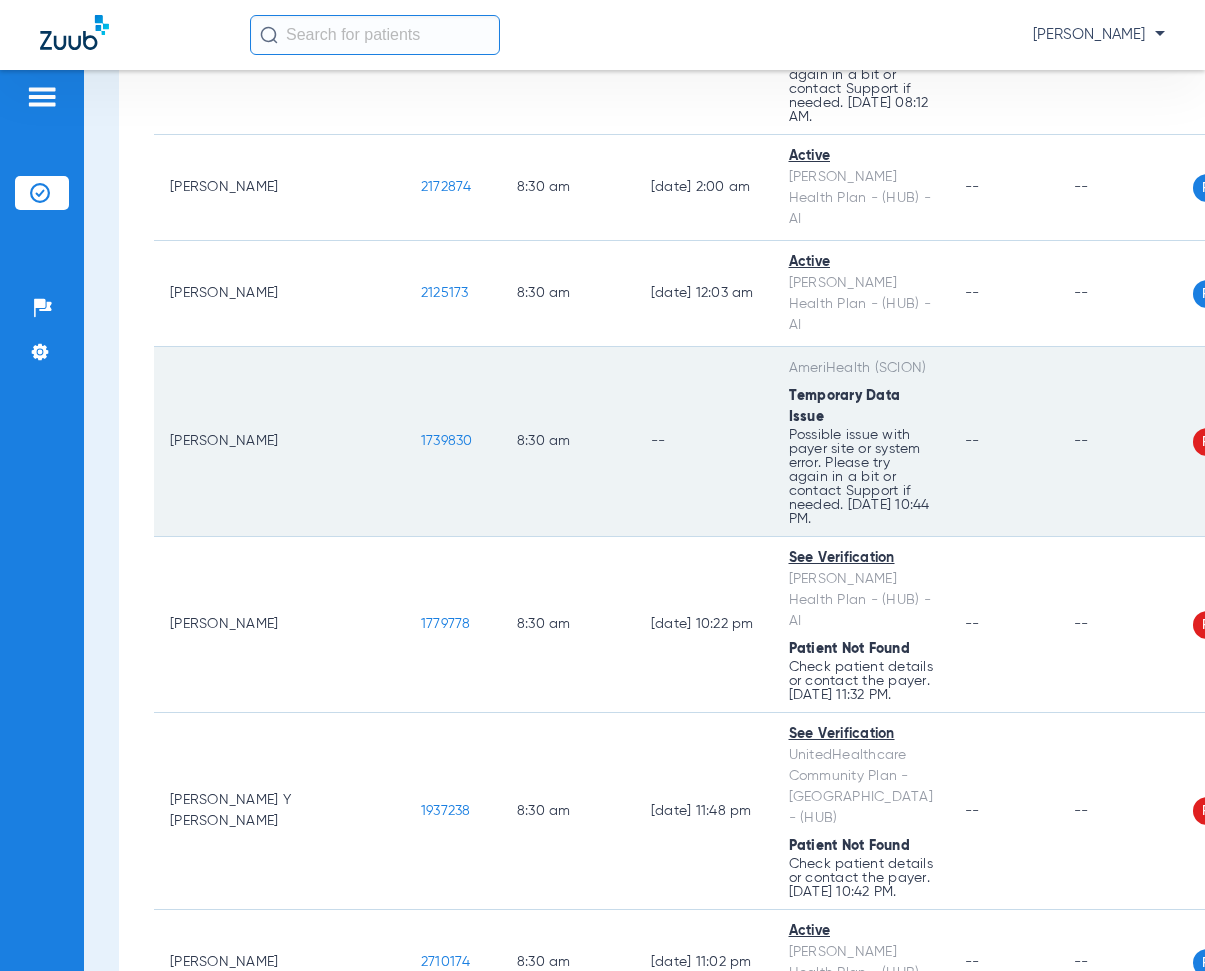 click on "--" 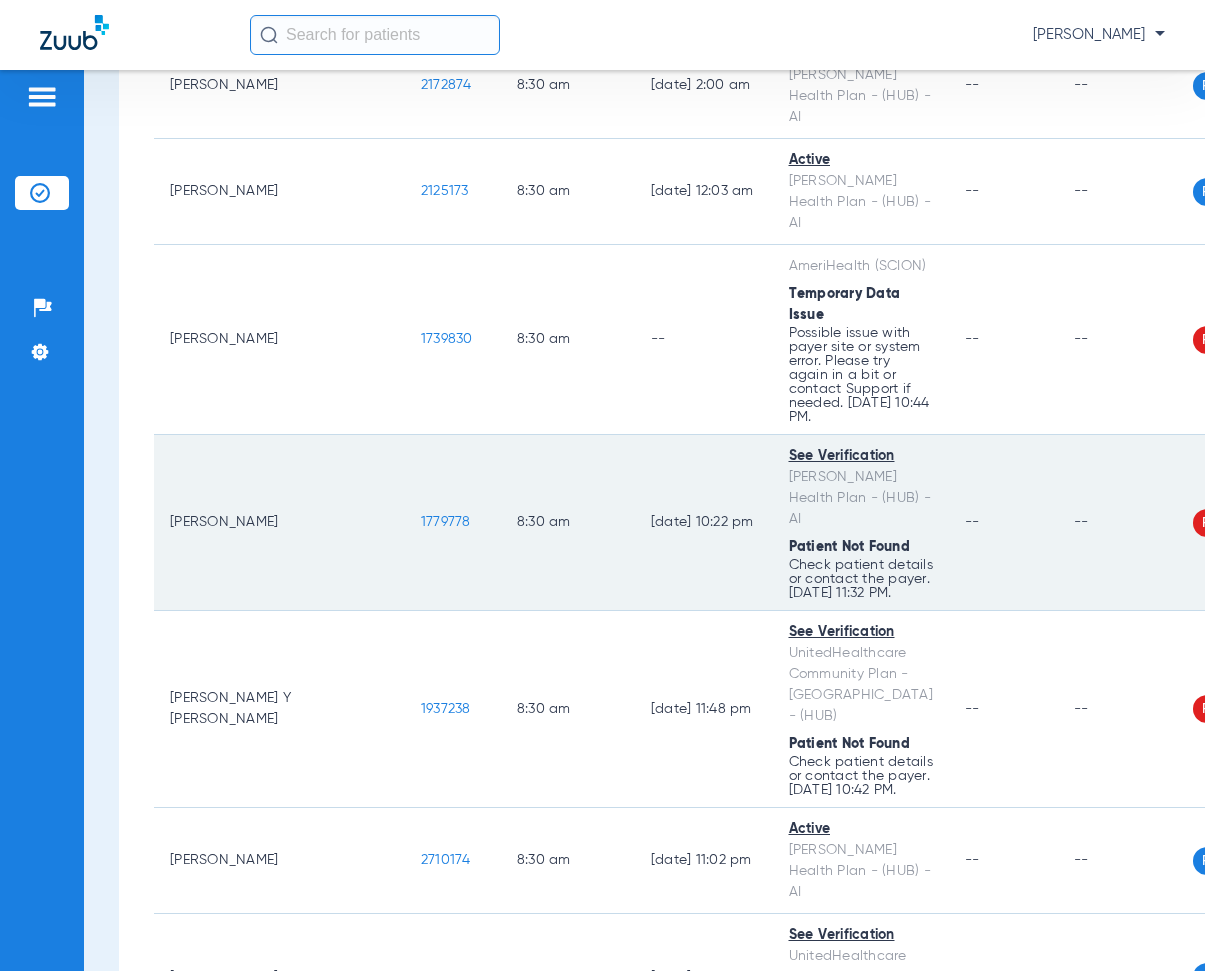 scroll, scrollTop: 2300, scrollLeft: 0, axis: vertical 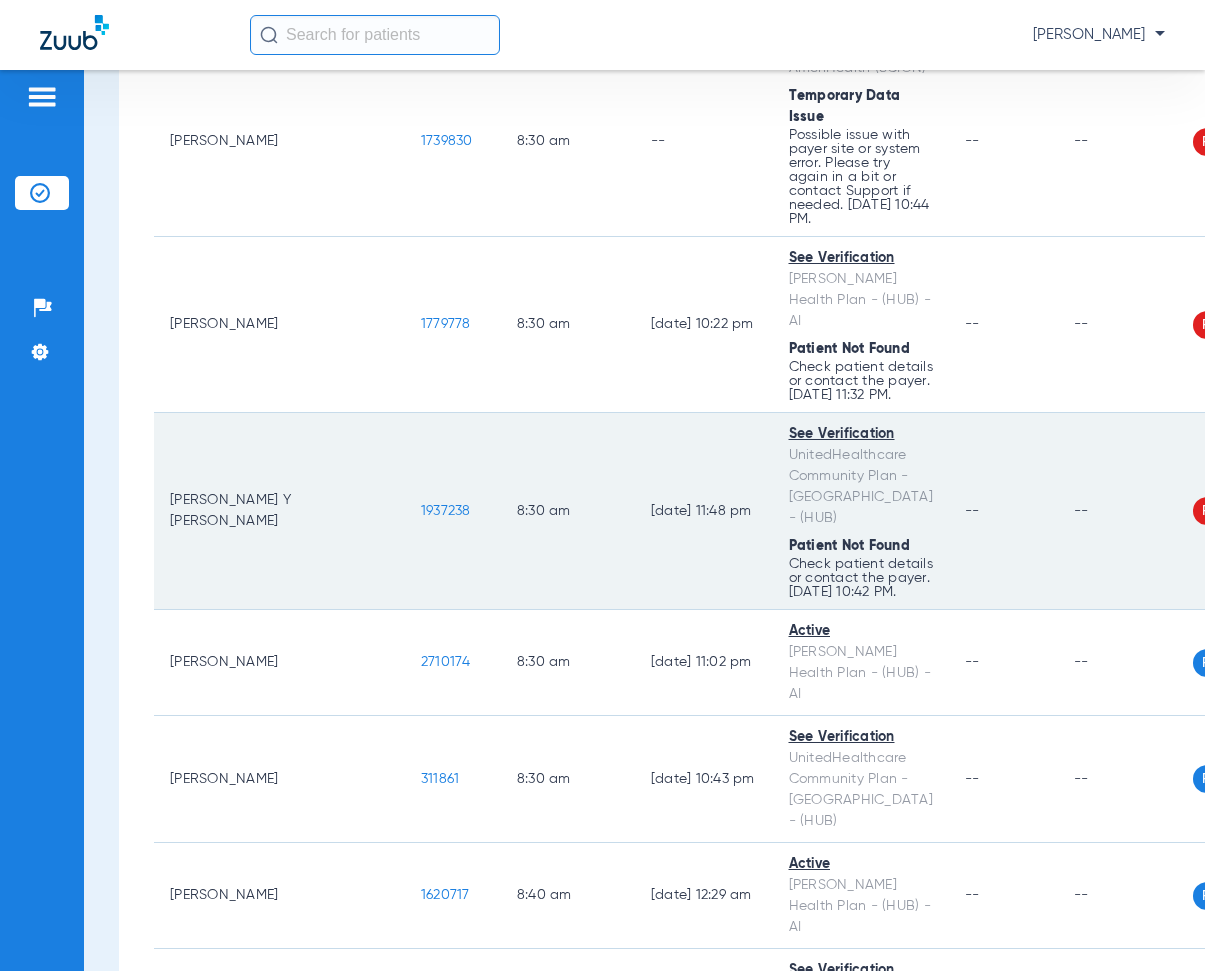 drag, startPoint x: 291, startPoint y: 387, endPoint x: 354, endPoint y: 406, distance: 65.802734 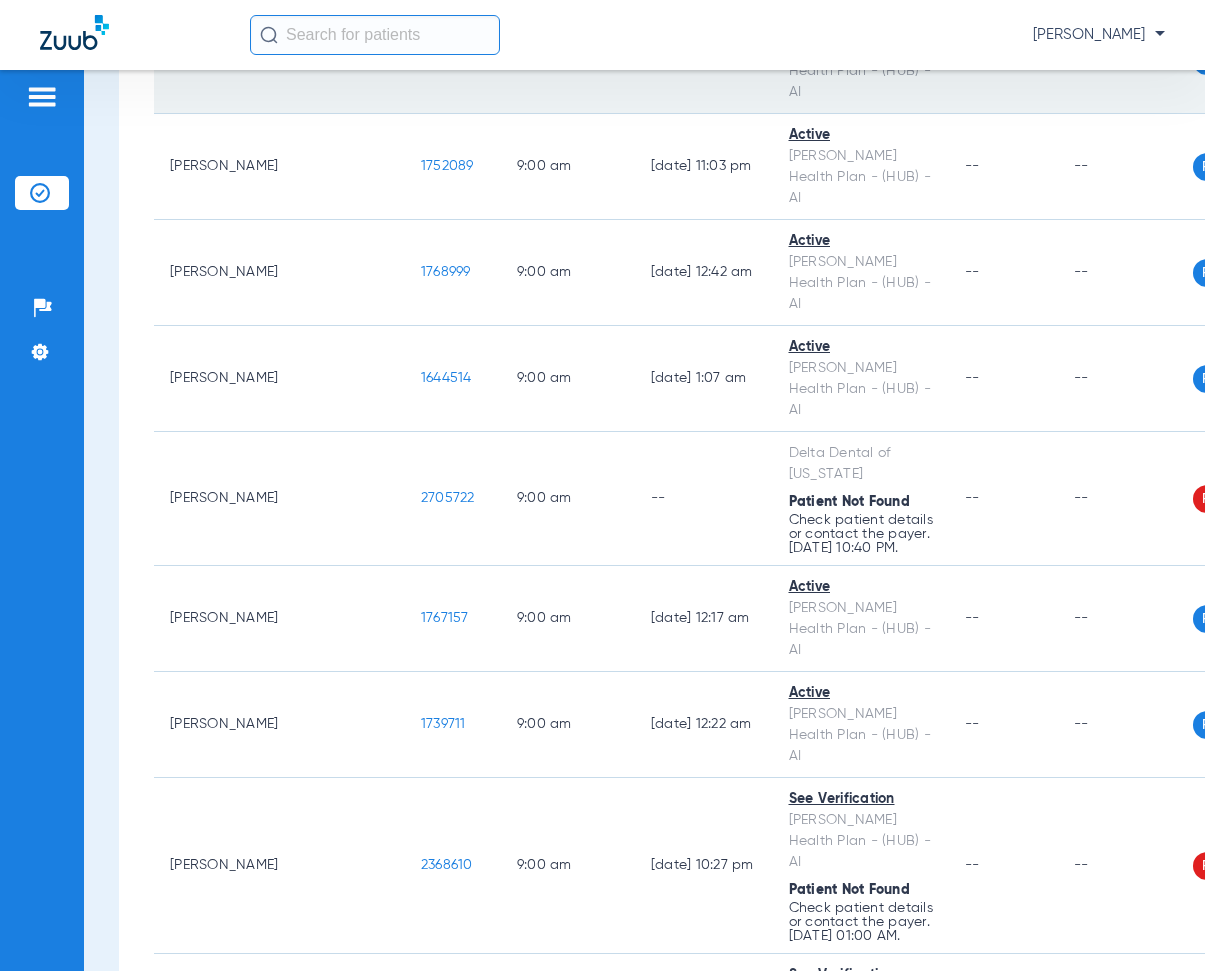 scroll, scrollTop: 3700, scrollLeft: 0, axis: vertical 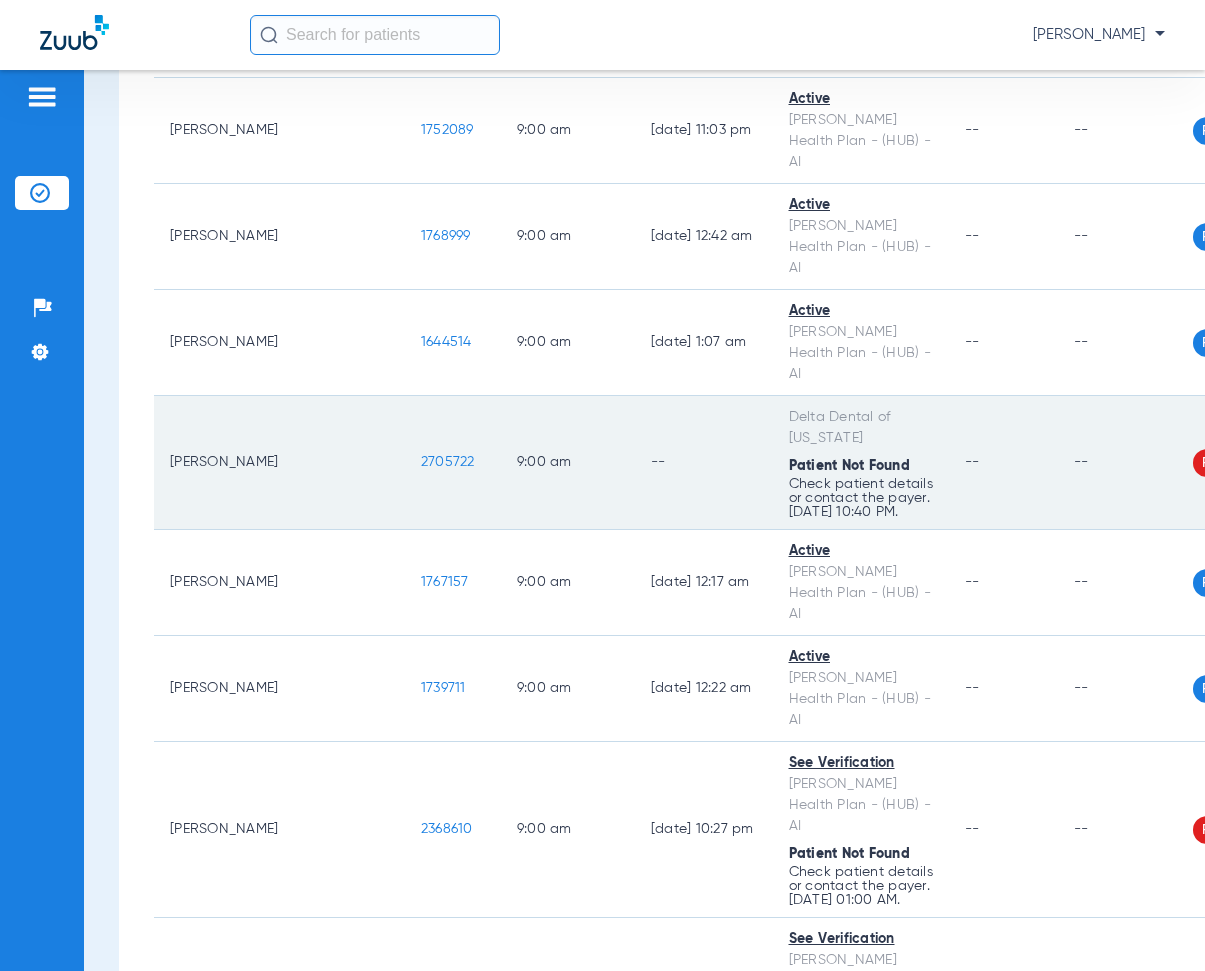 drag, startPoint x: 290, startPoint y: 263, endPoint x: 377, endPoint y: 289, distance: 90.80198 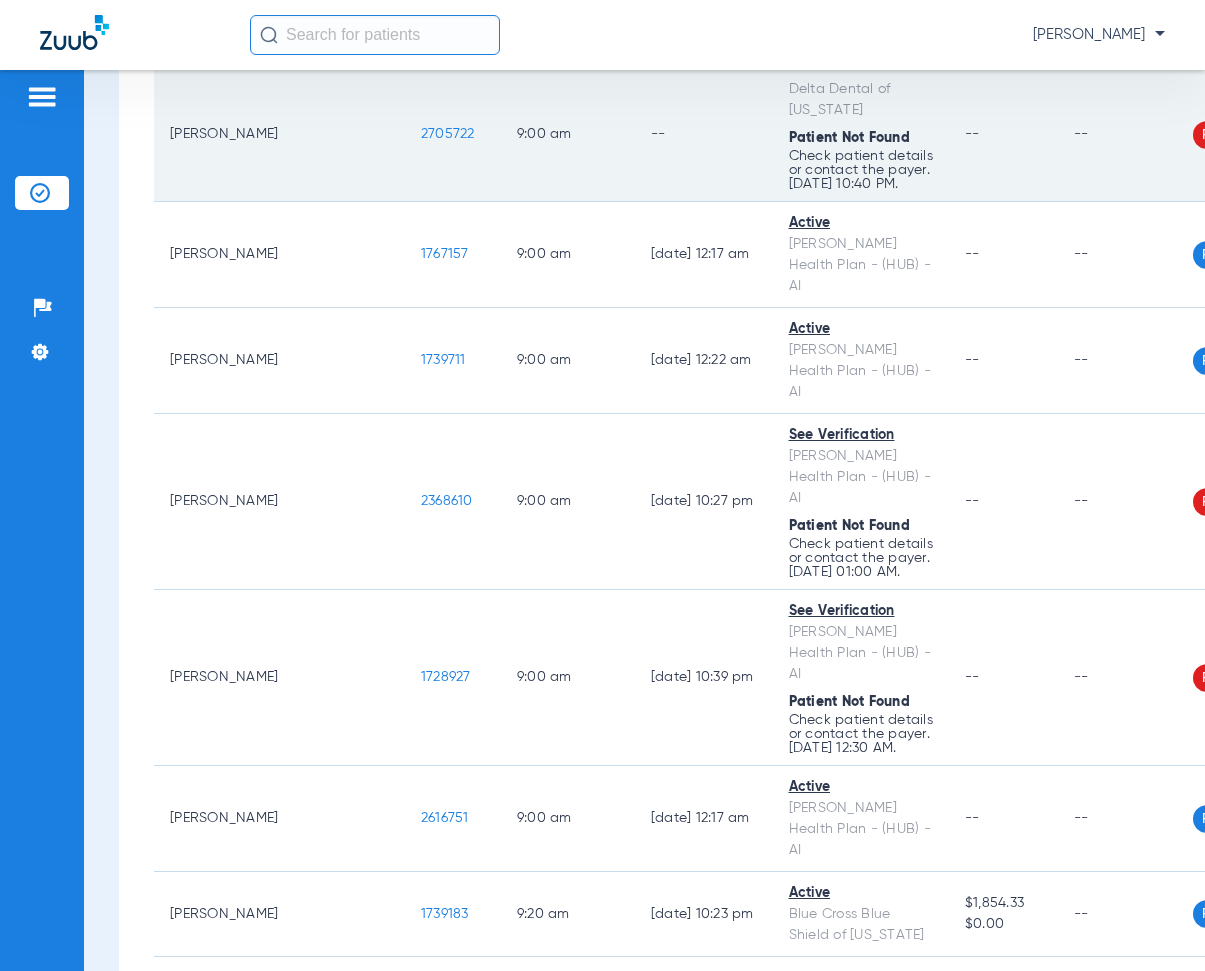 scroll, scrollTop: 4100, scrollLeft: 0, axis: vertical 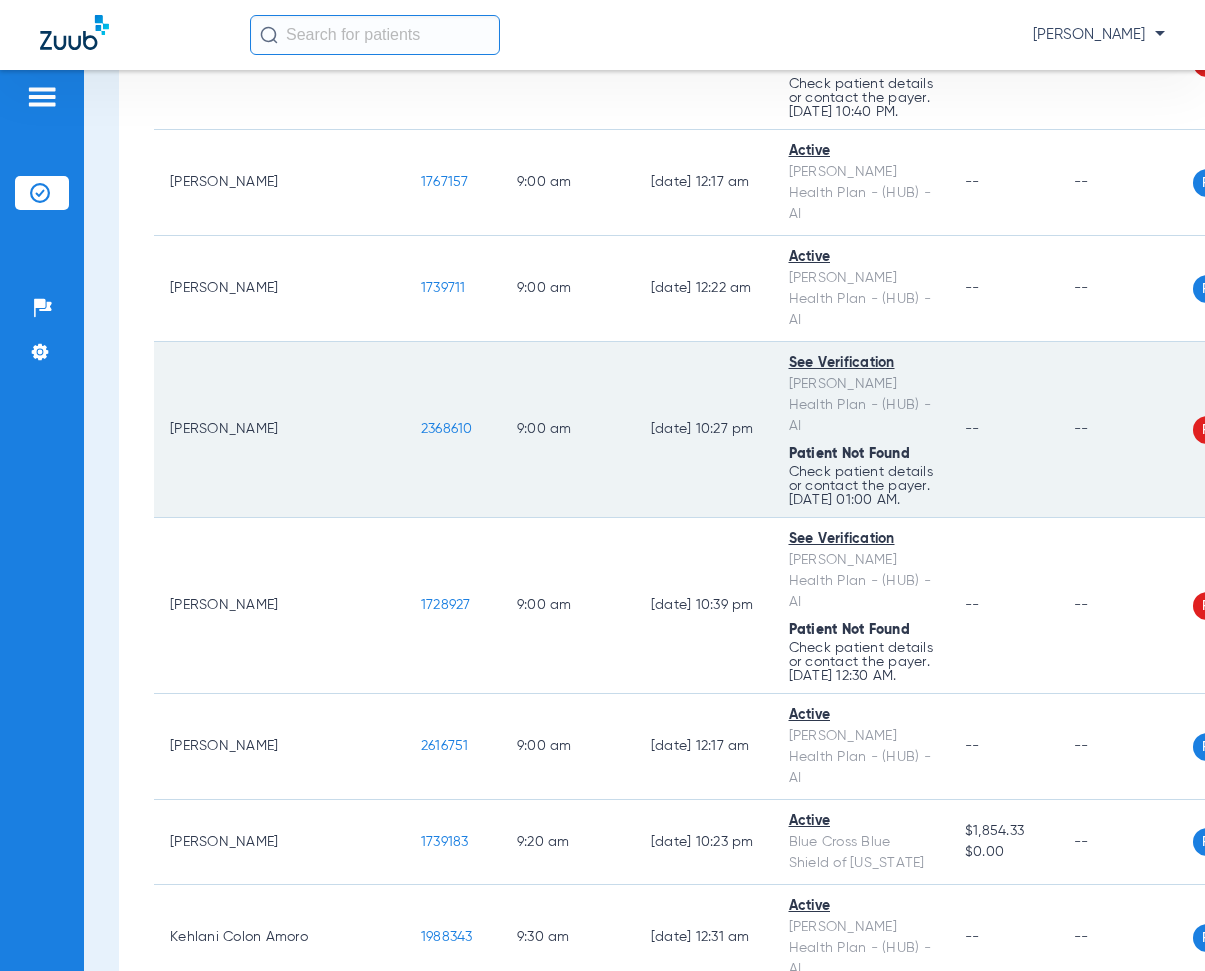 drag, startPoint x: 290, startPoint y: 225, endPoint x: 352, endPoint y: 239, distance: 63.560993 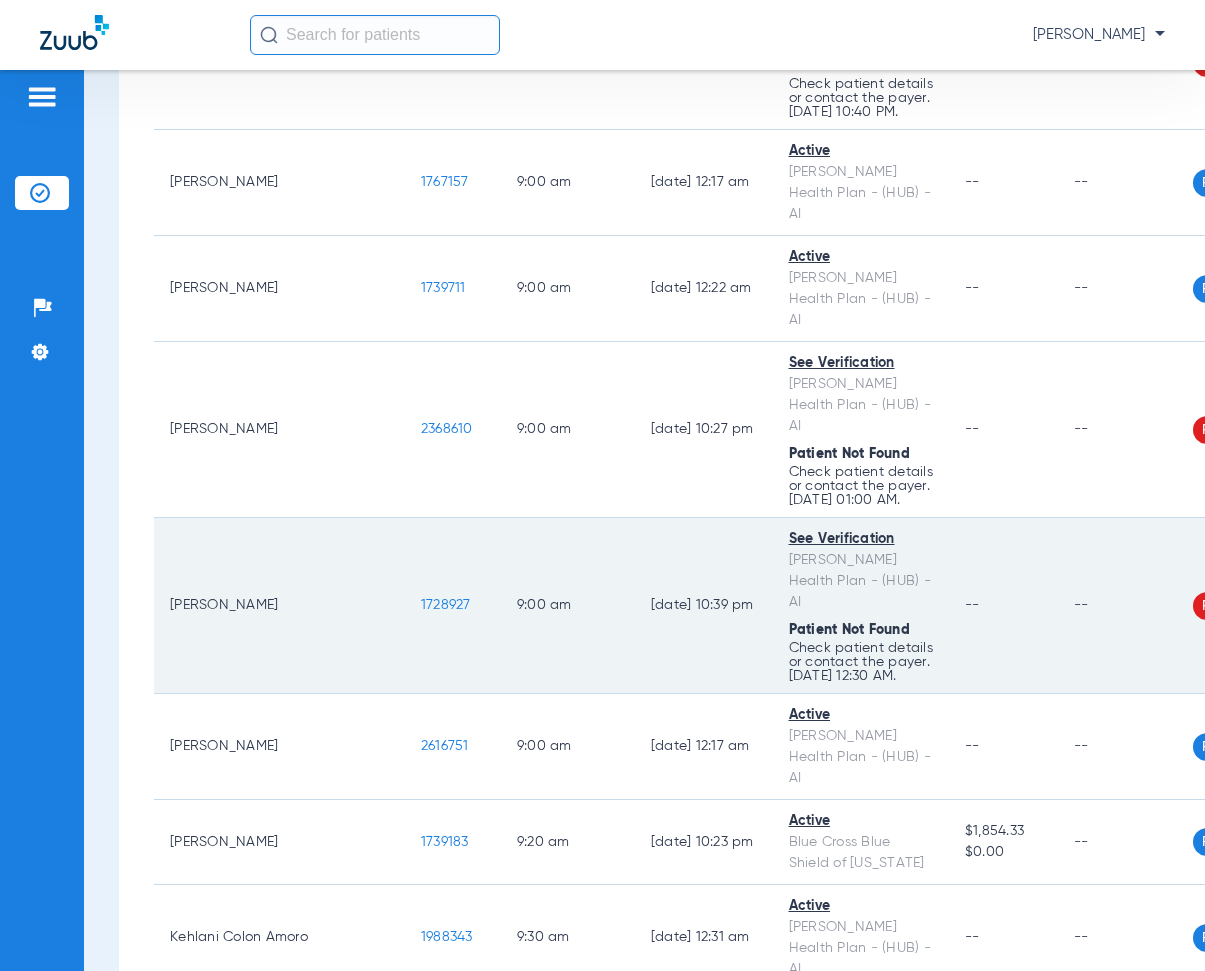 drag, startPoint x: 294, startPoint y: 427, endPoint x: 349, endPoint y: 452, distance: 60.41523 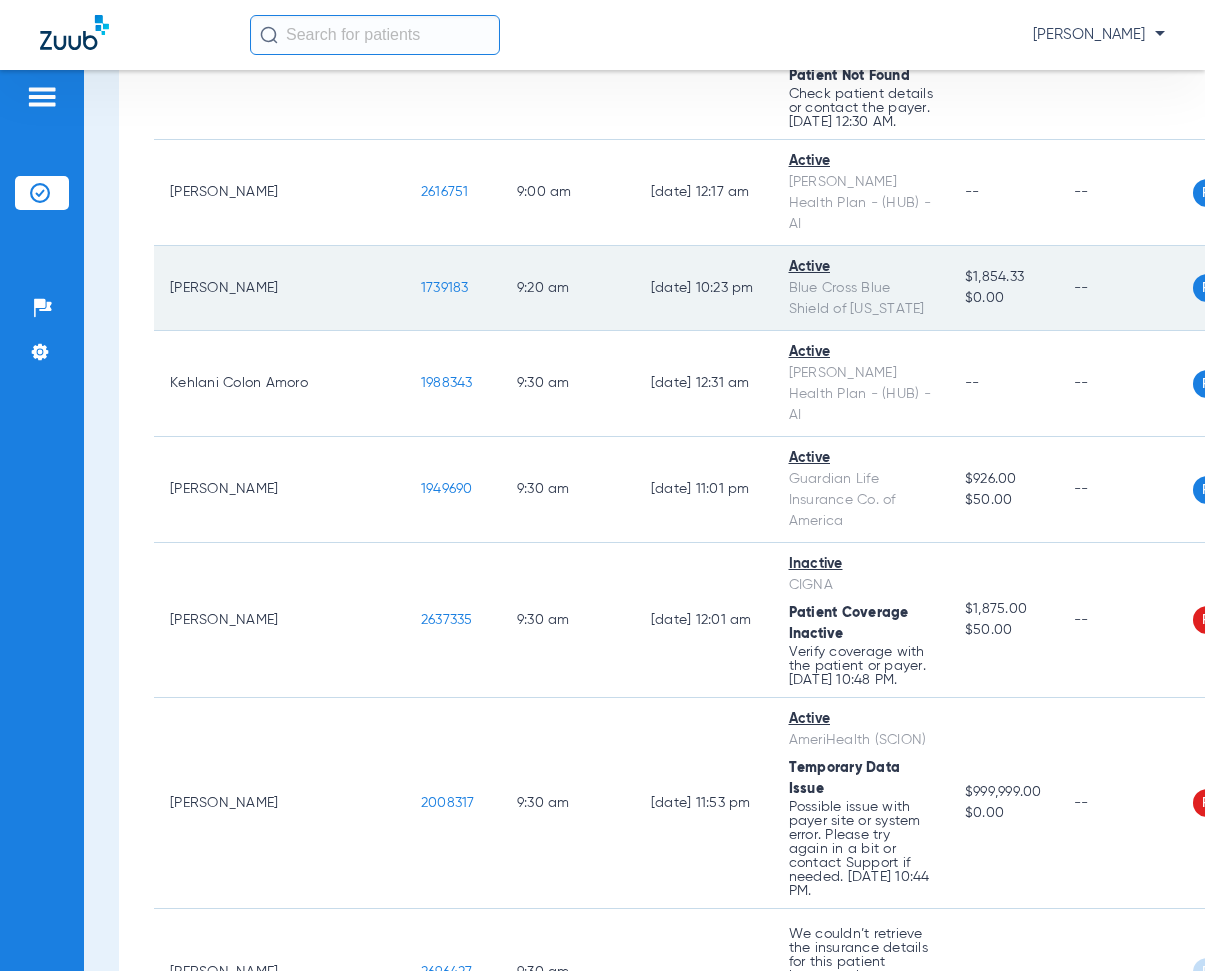 scroll, scrollTop: 4700, scrollLeft: 0, axis: vertical 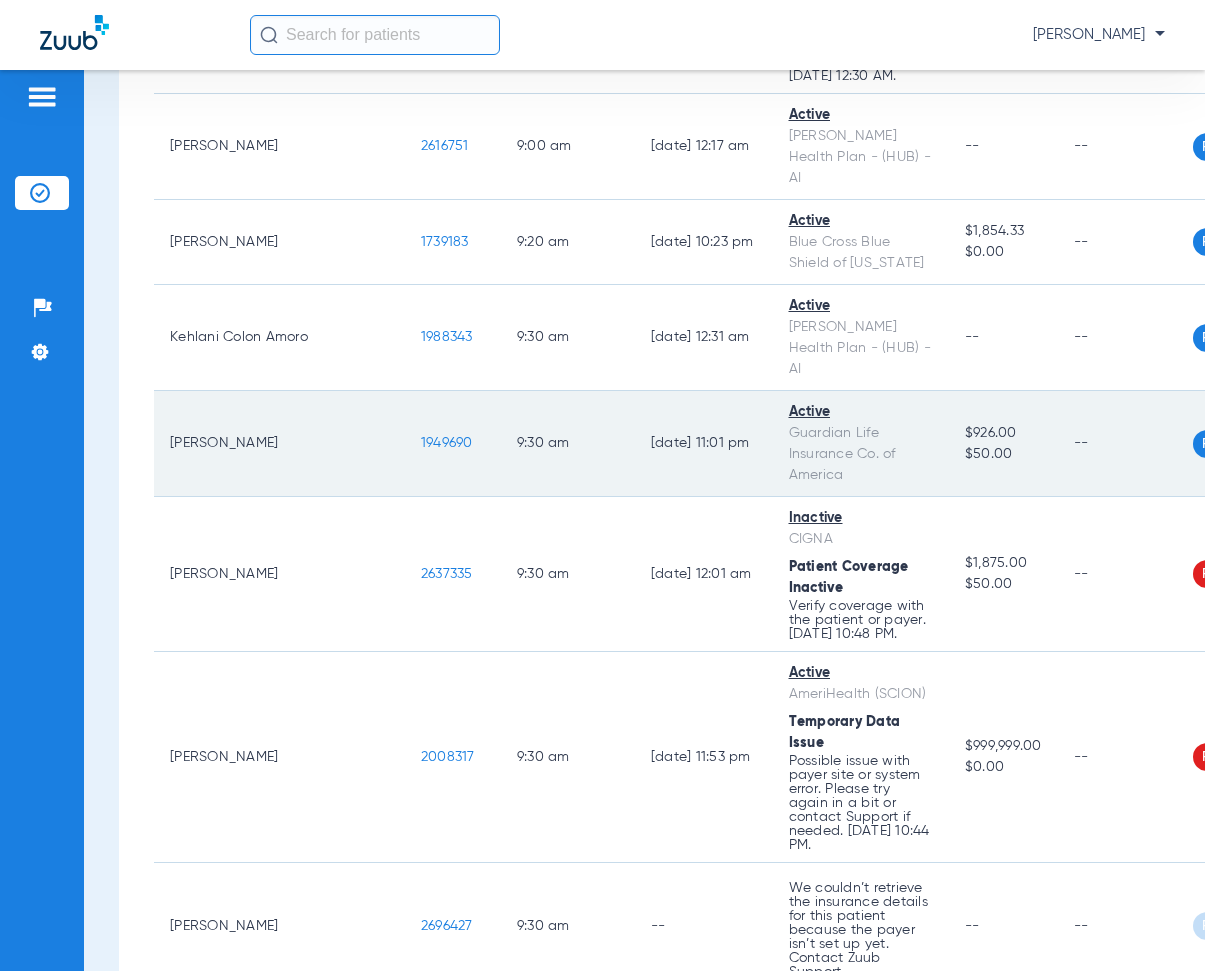 drag, startPoint x: 291, startPoint y: 258, endPoint x: 348, endPoint y: 270, distance: 58.249462 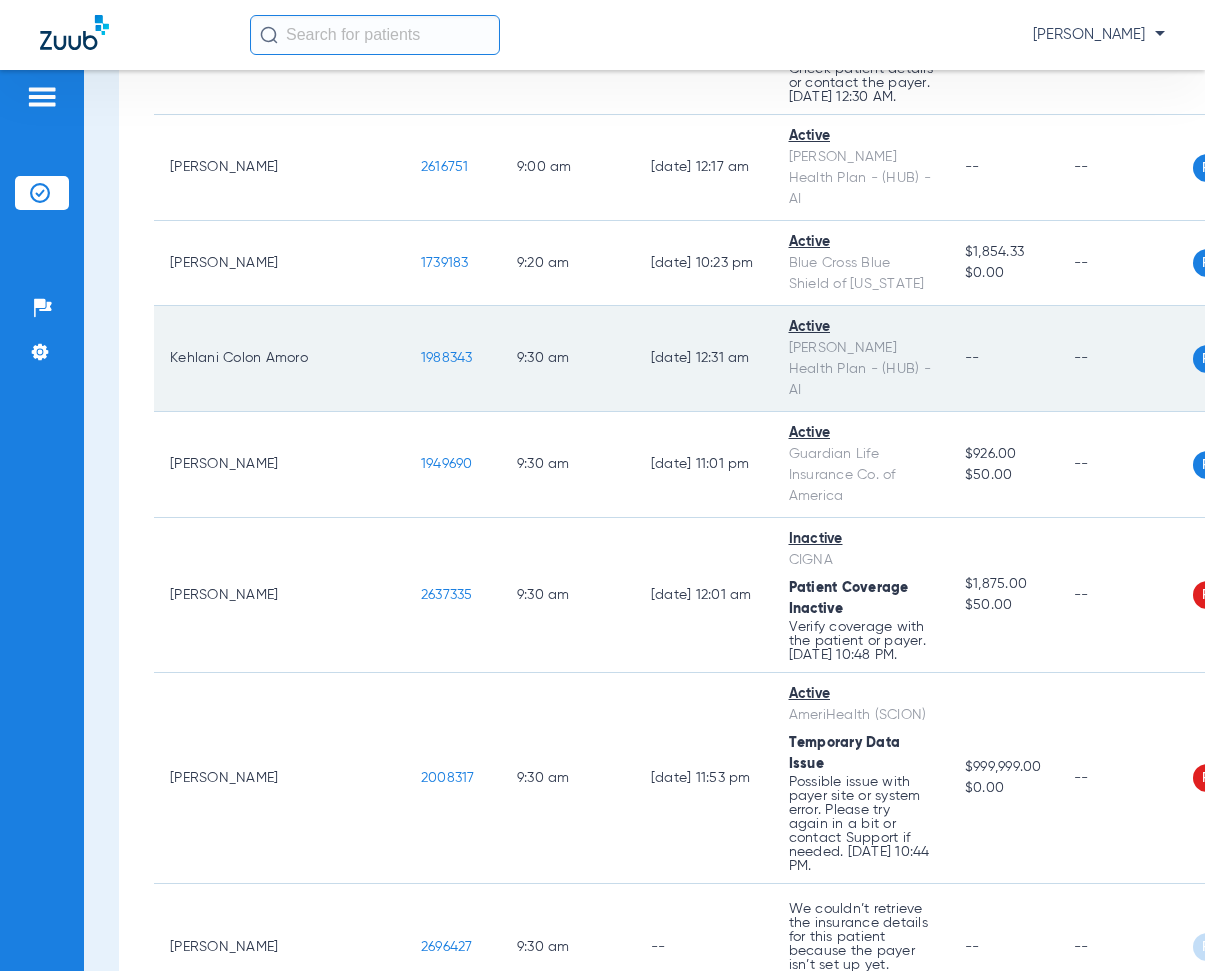 click on "9:30 AM" 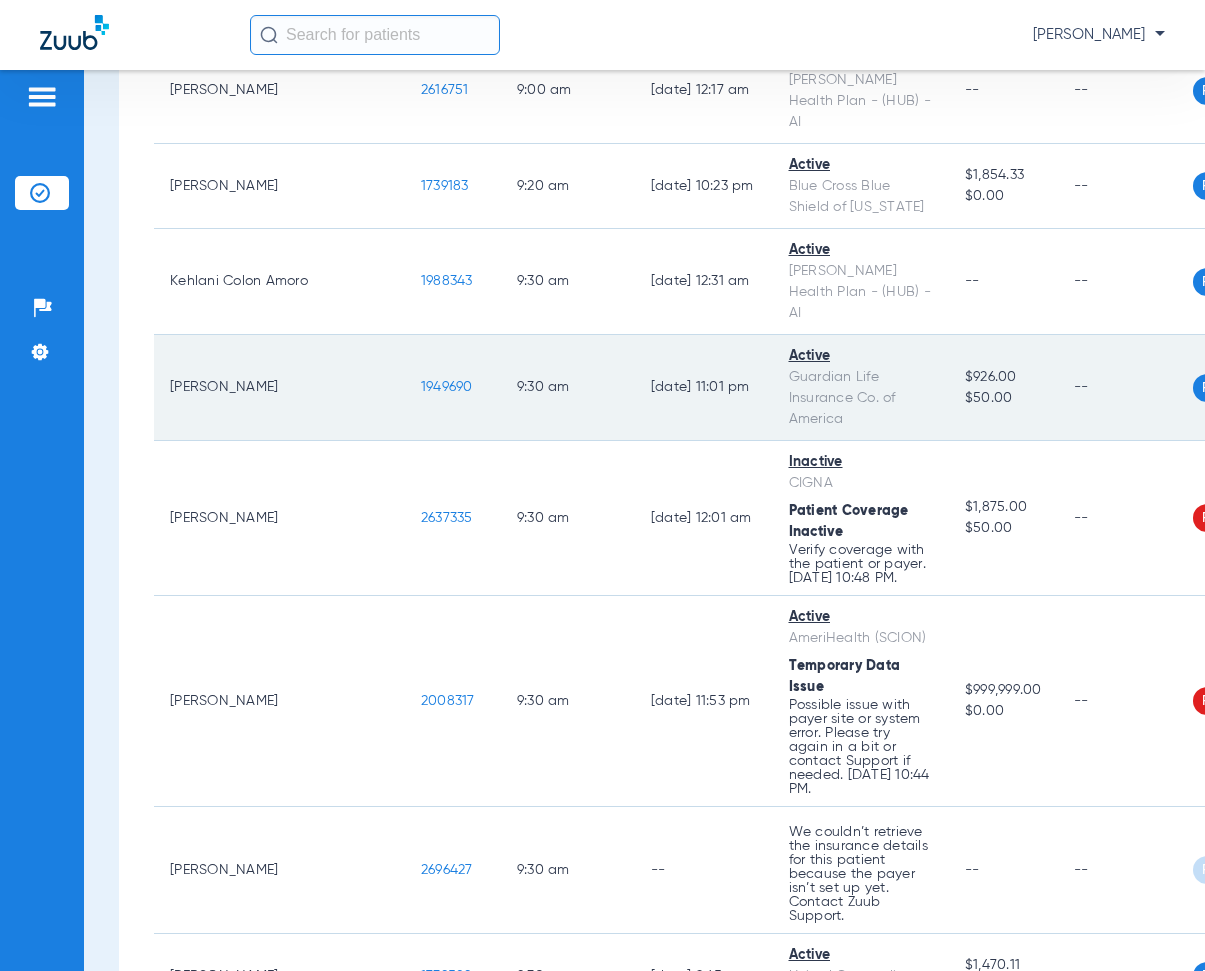 scroll, scrollTop: 4800, scrollLeft: 0, axis: vertical 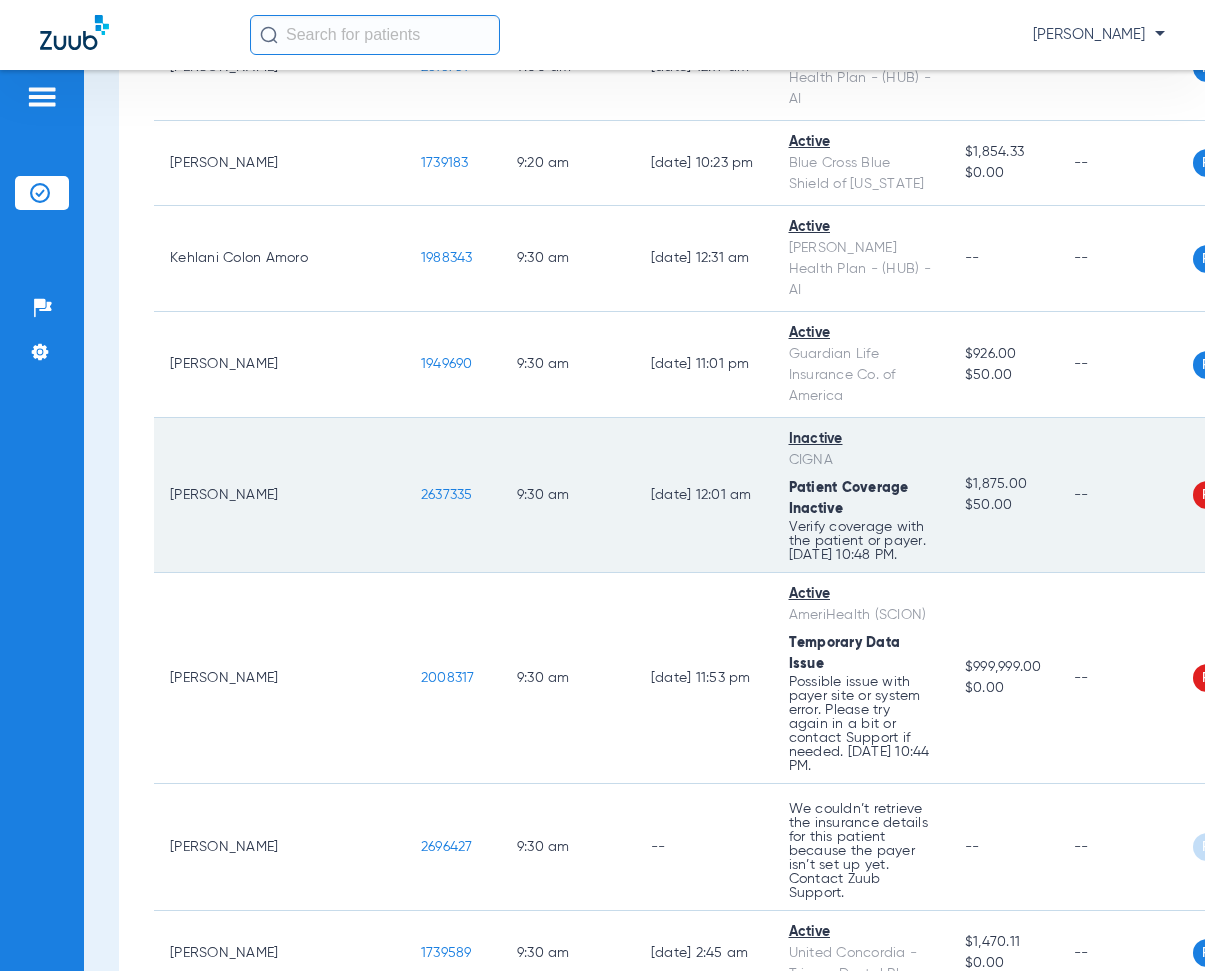 drag, startPoint x: 292, startPoint y: 312, endPoint x: 363, endPoint y: 329, distance: 73.00685 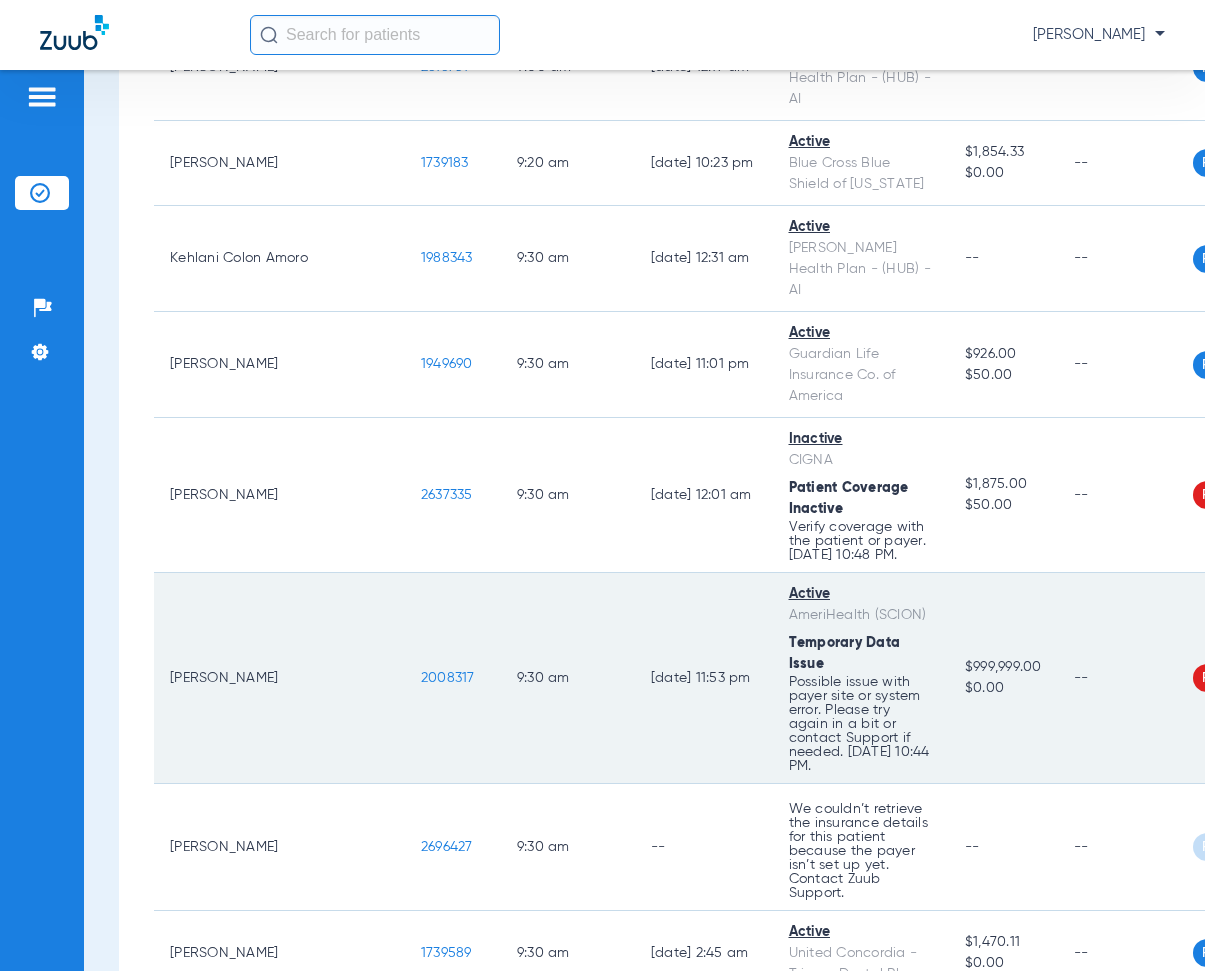 drag, startPoint x: 287, startPoint y: 551, endPoint x: 353, endPoint y: 557, distance: 66.27216 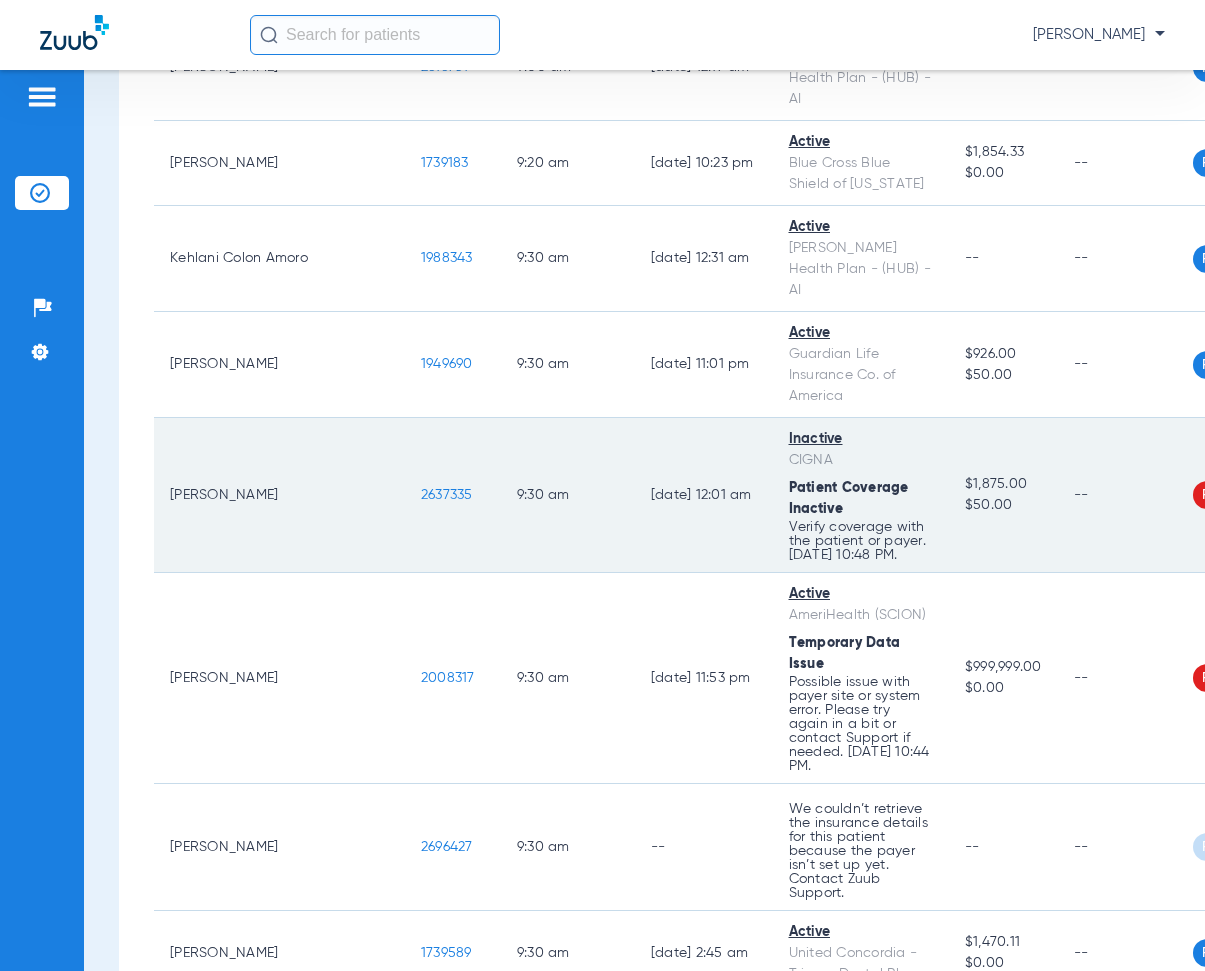 click on "9:30 AM" 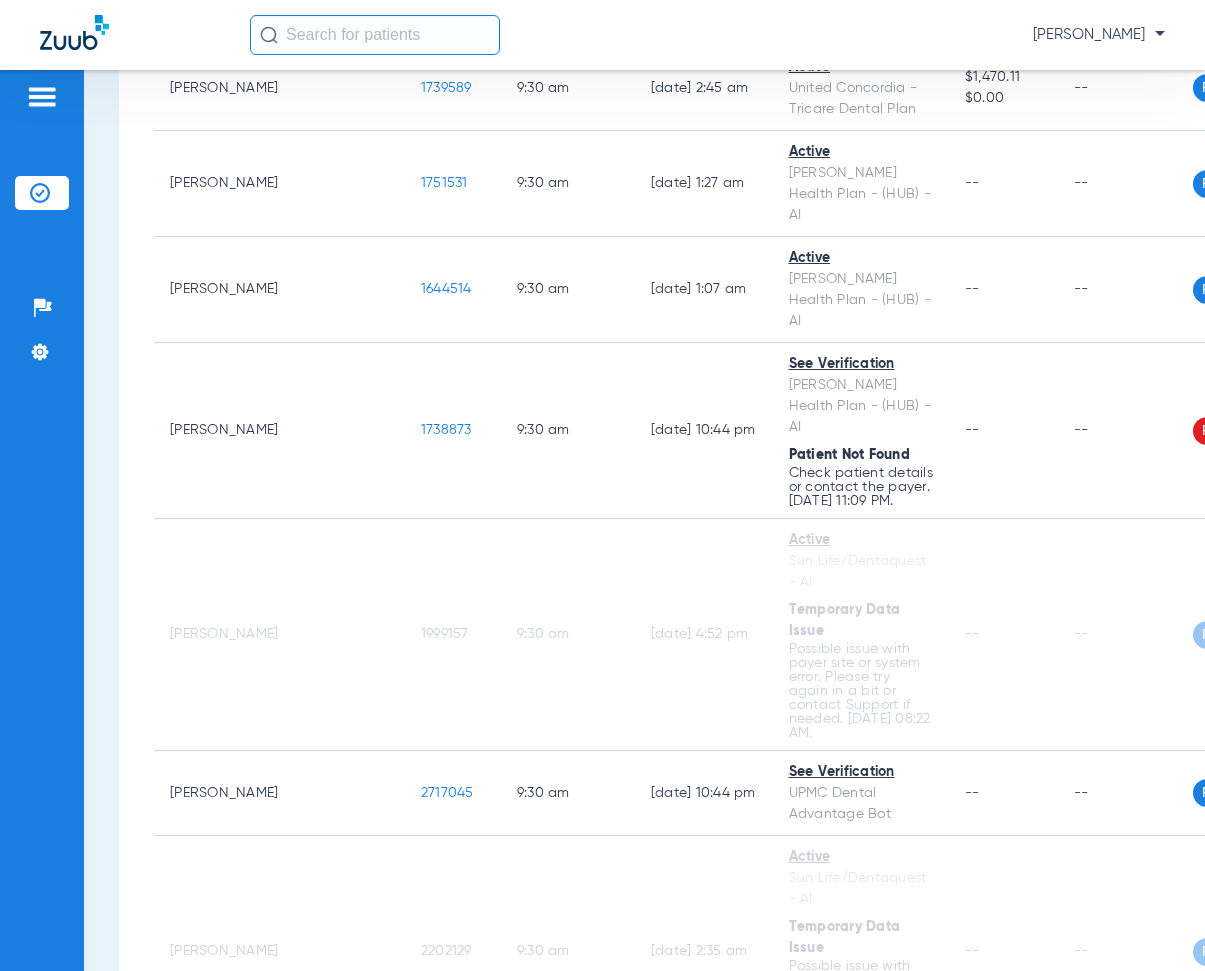 scroll, scrollTop: 5700, scrollLeft: 0, axis: vertical 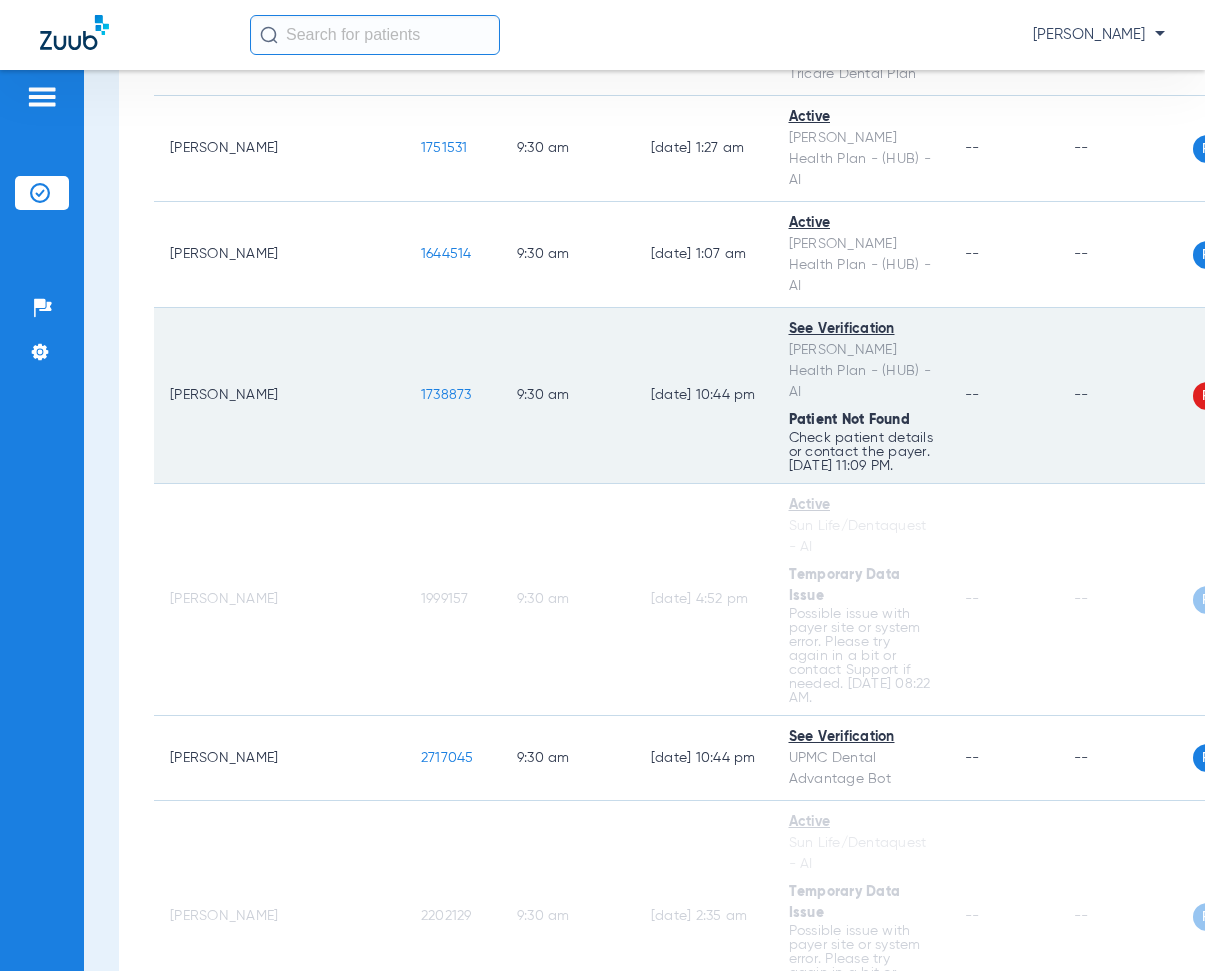 drag, startPoint x: 292, startPoint y: 295, endPoint x: 356, endPoint y: 304, distance: 64.629715 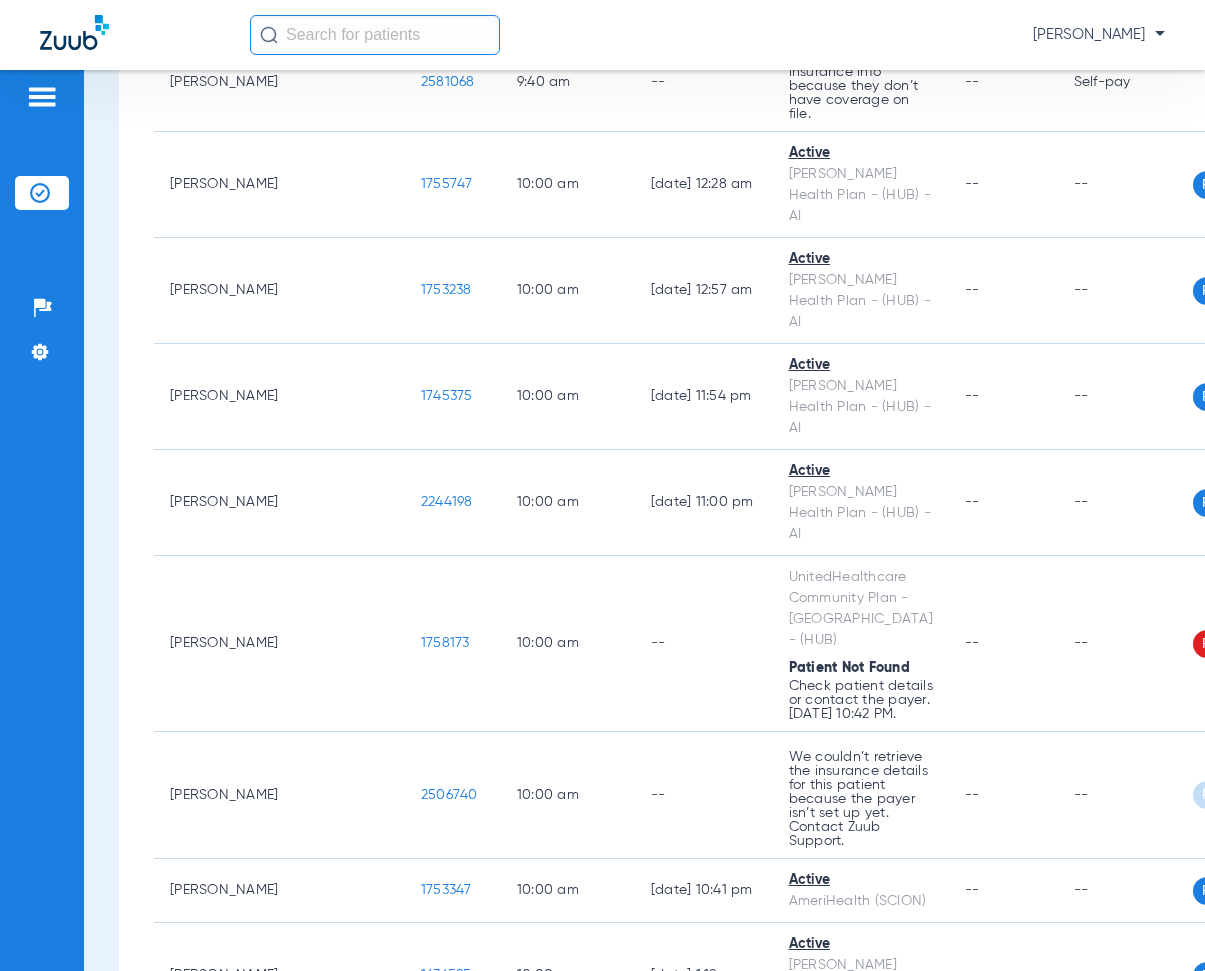 scroll, scrollTop: 7000, scrollLeft: 0, axis: vertical 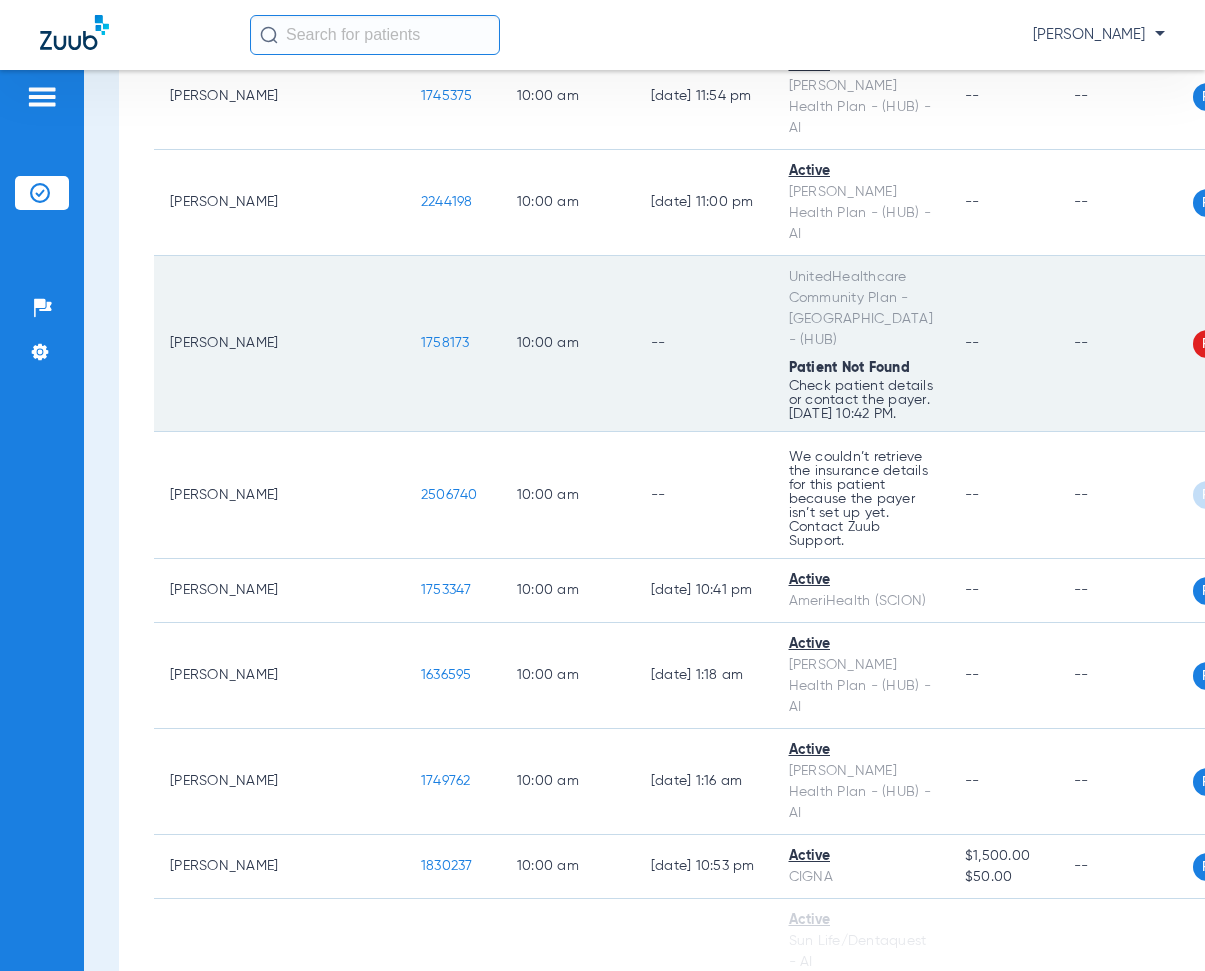 drag, startPoint x: 295, startPoint y: 287, endPoint x: 341, endPoint y: 301, distance: 48.08326 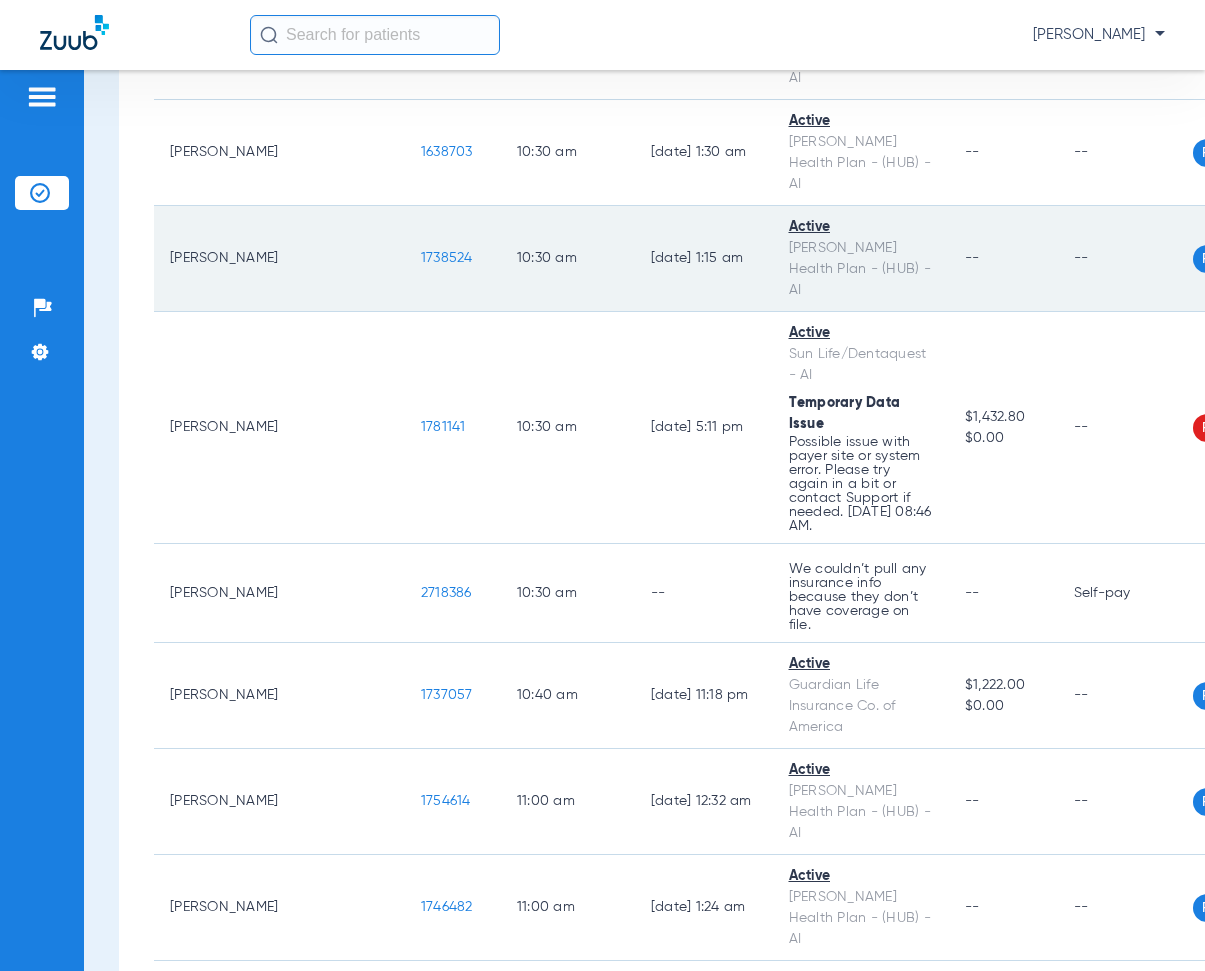 scroll, scrollTop: 8500, scrollLeft: 0, axis: vertical 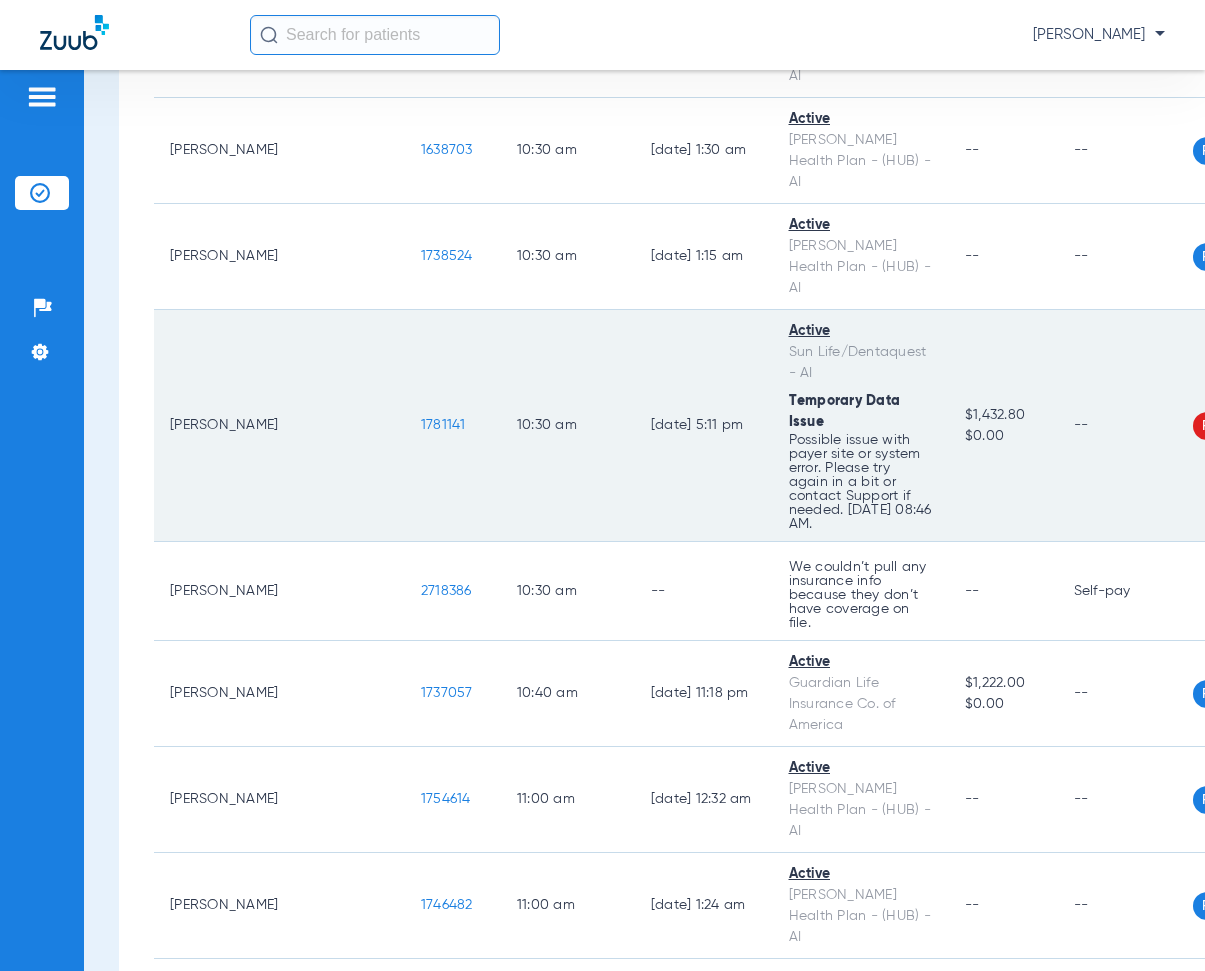 drag, startPoint x: 290, startPoint y: 346, endPoint x: 343, endPoint y: 356, distance: 53.935146 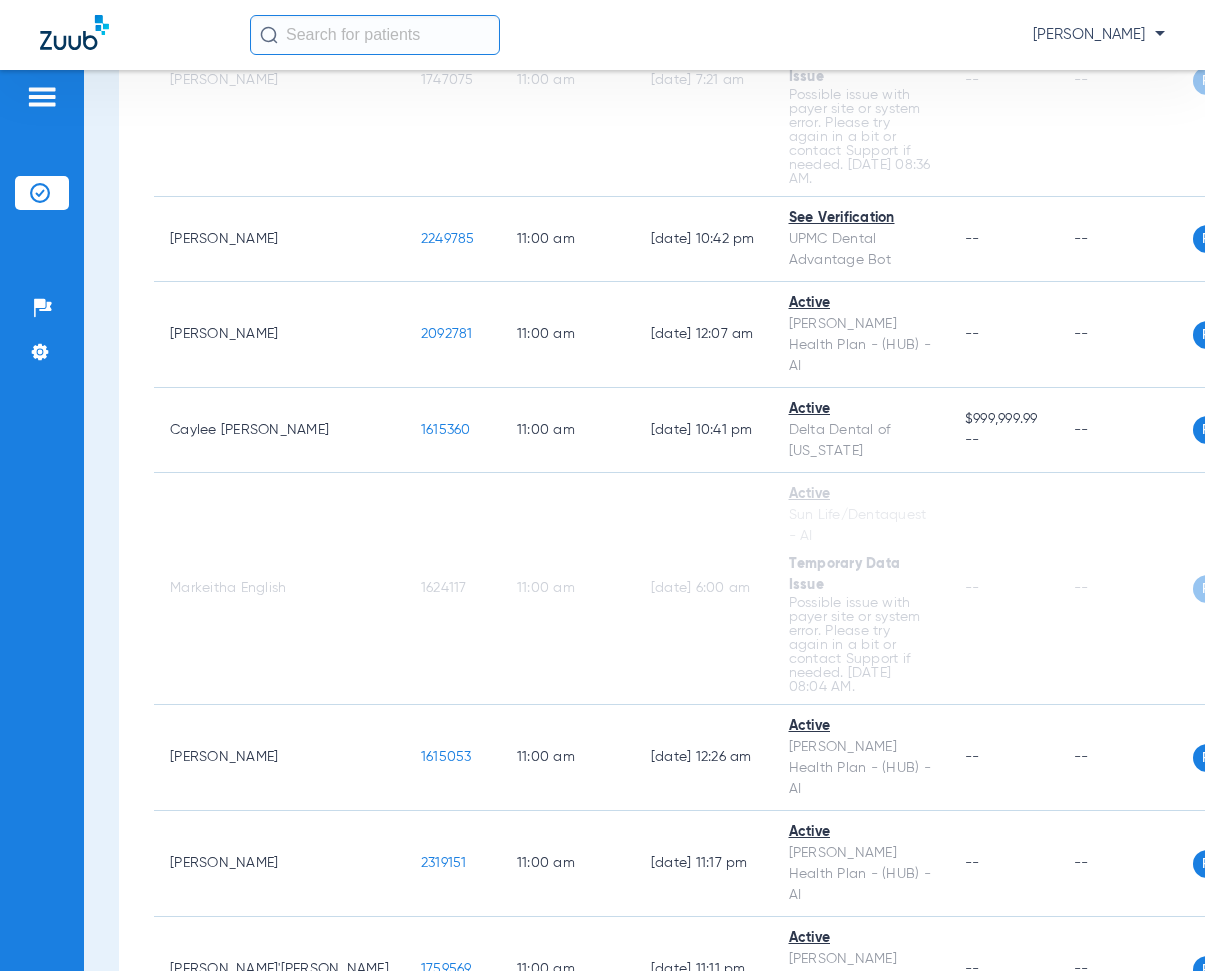 scroll, scrollTop: 9700, scrollLeft: 0, axis: vertical 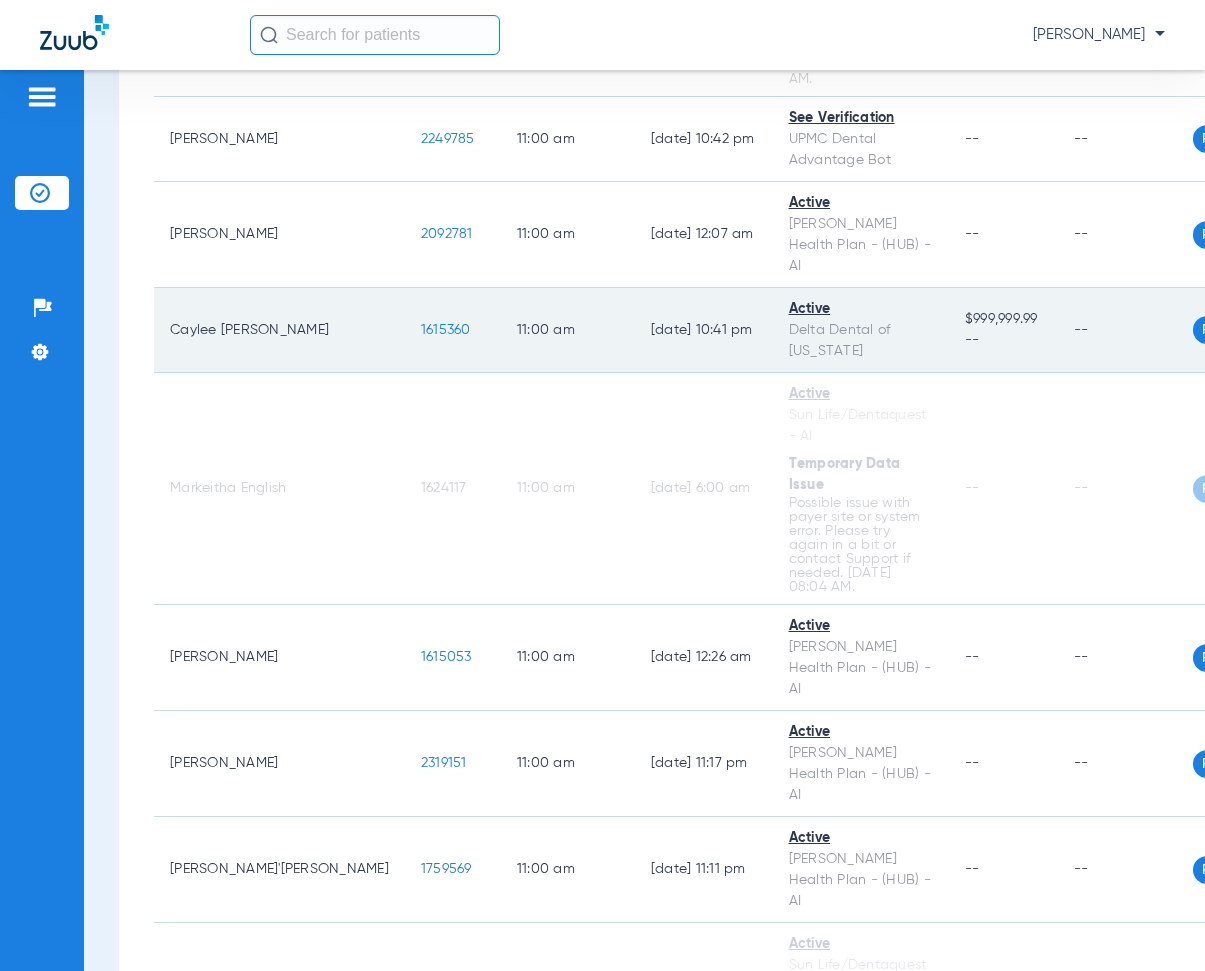 drag, startPoint x: 292, startPoint y: 238, endPoint x: 344, endPoint y: 245, distance: 52.46904 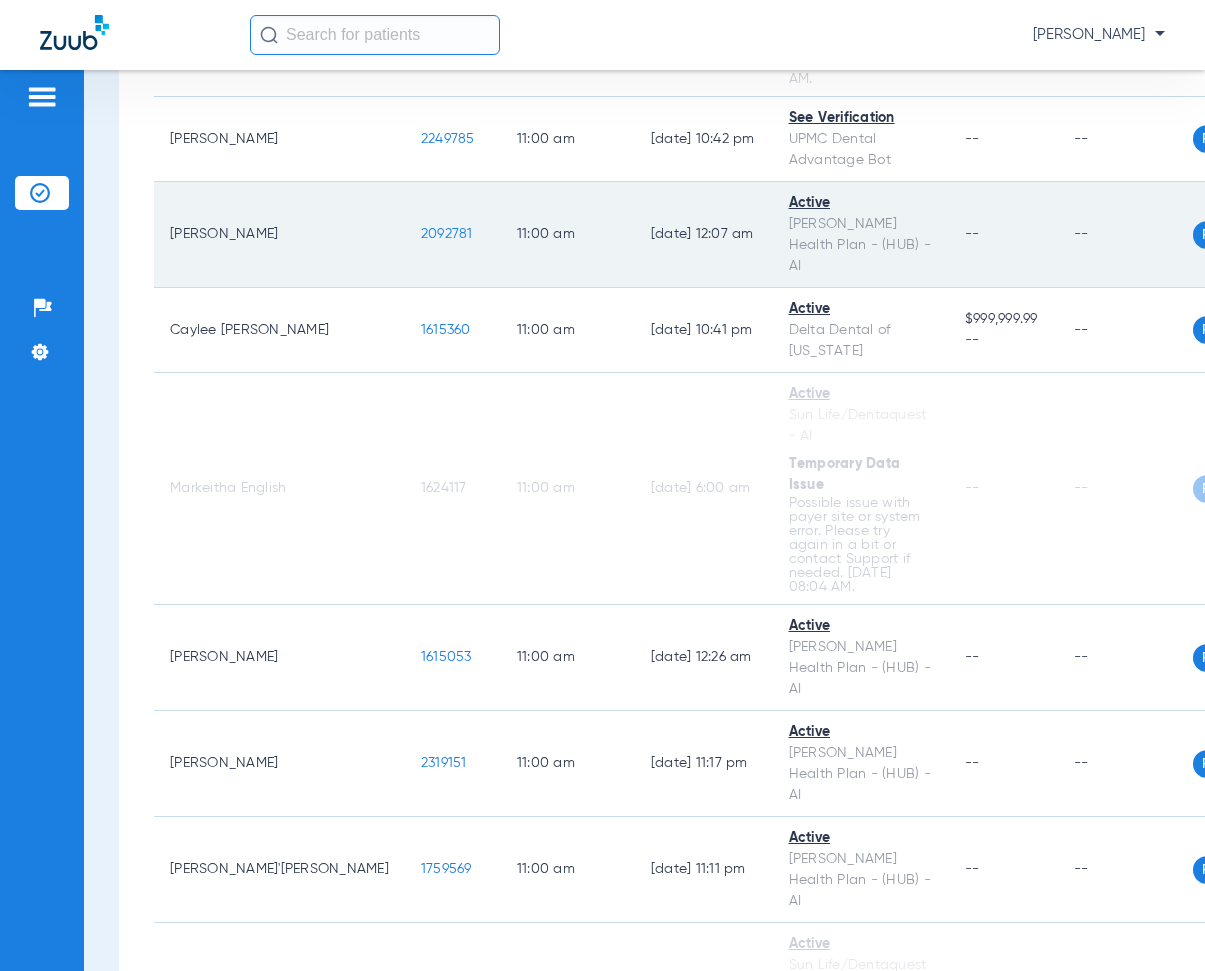 click on "11:00 AM" 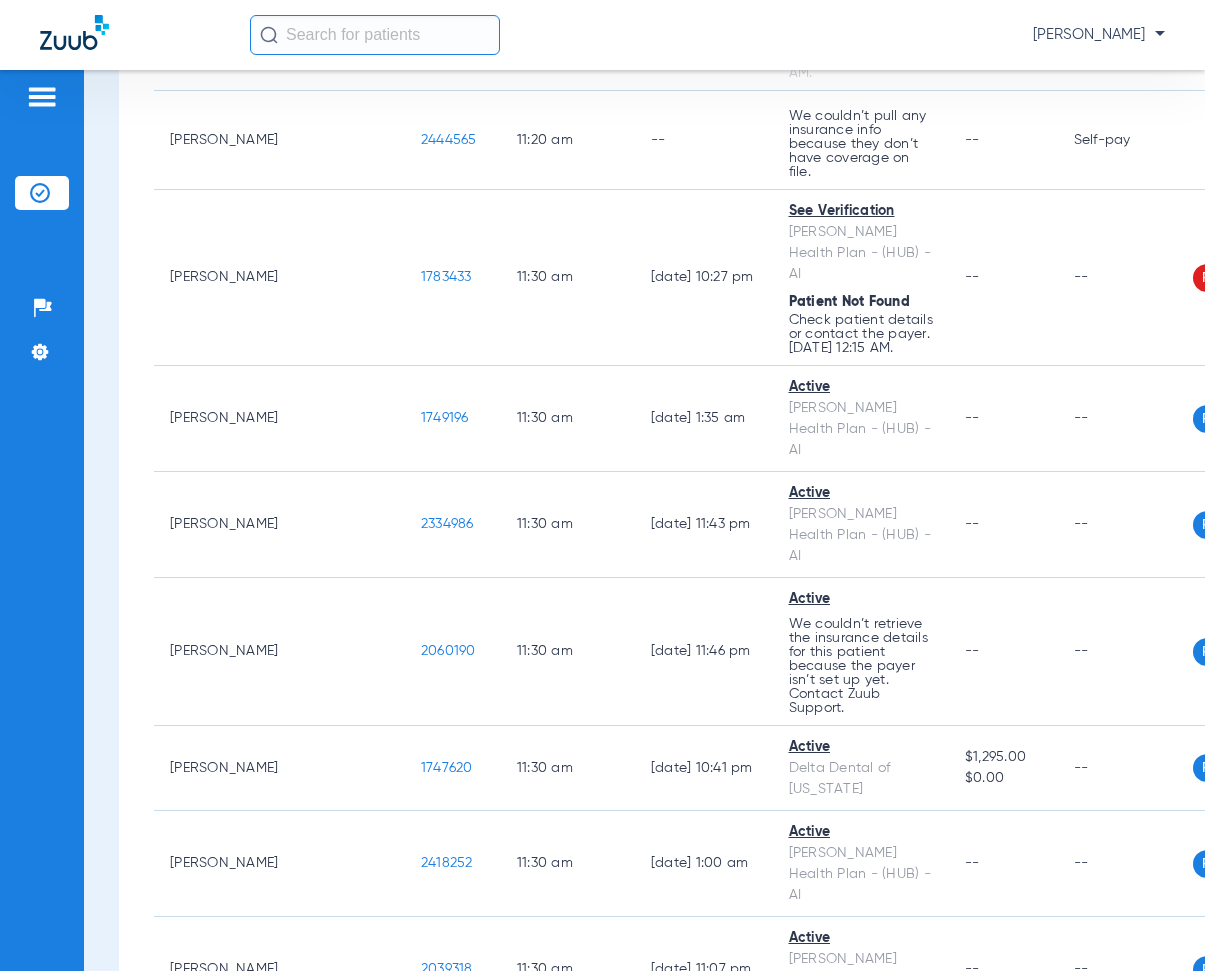 scroll, scrollTop: 10800, scrollLeft: 0, axis: vertical 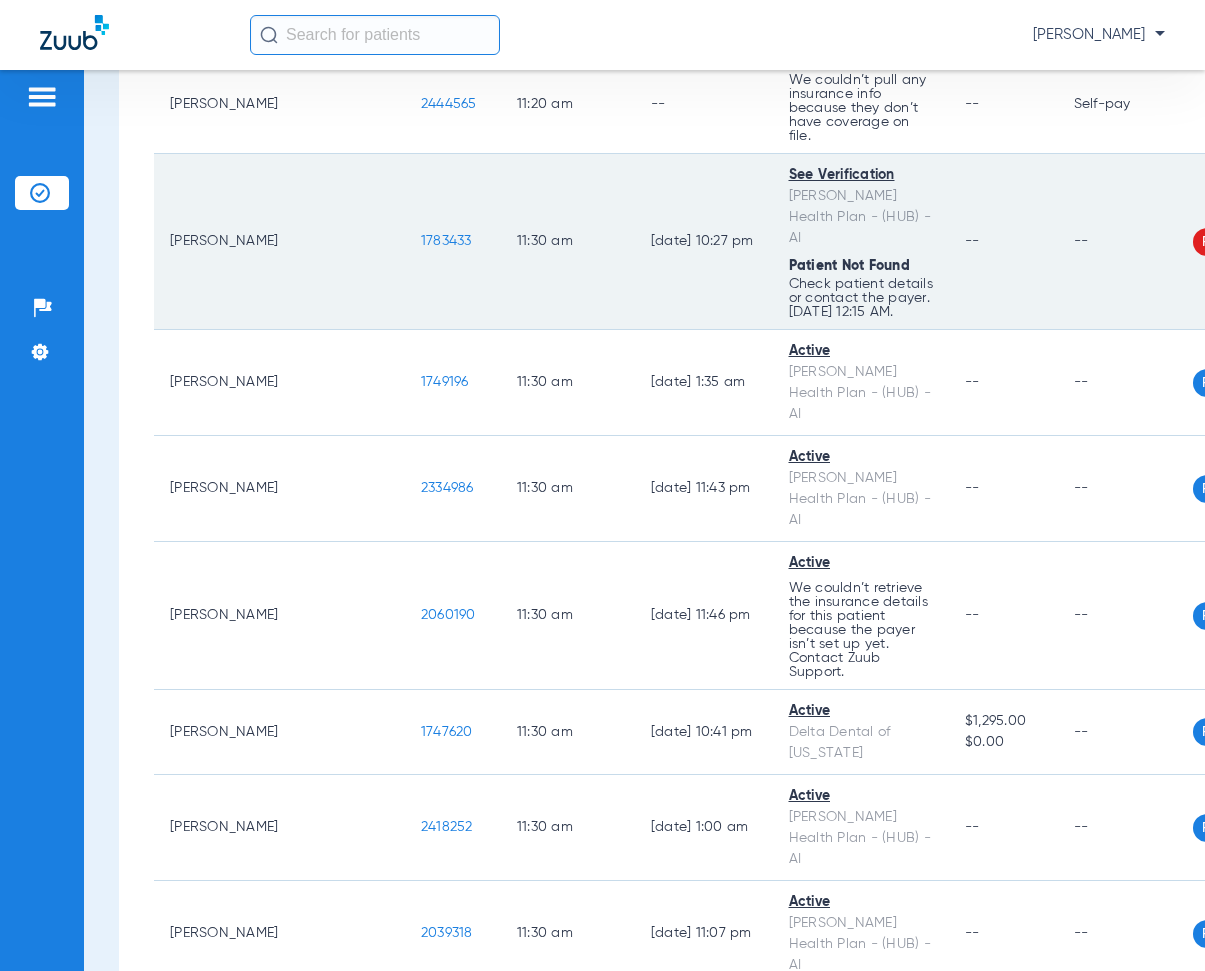 drag, startPoint x: 294, startPoint y: 195, endPoint x: 367, endPoint y: 216, distance: 75.96052 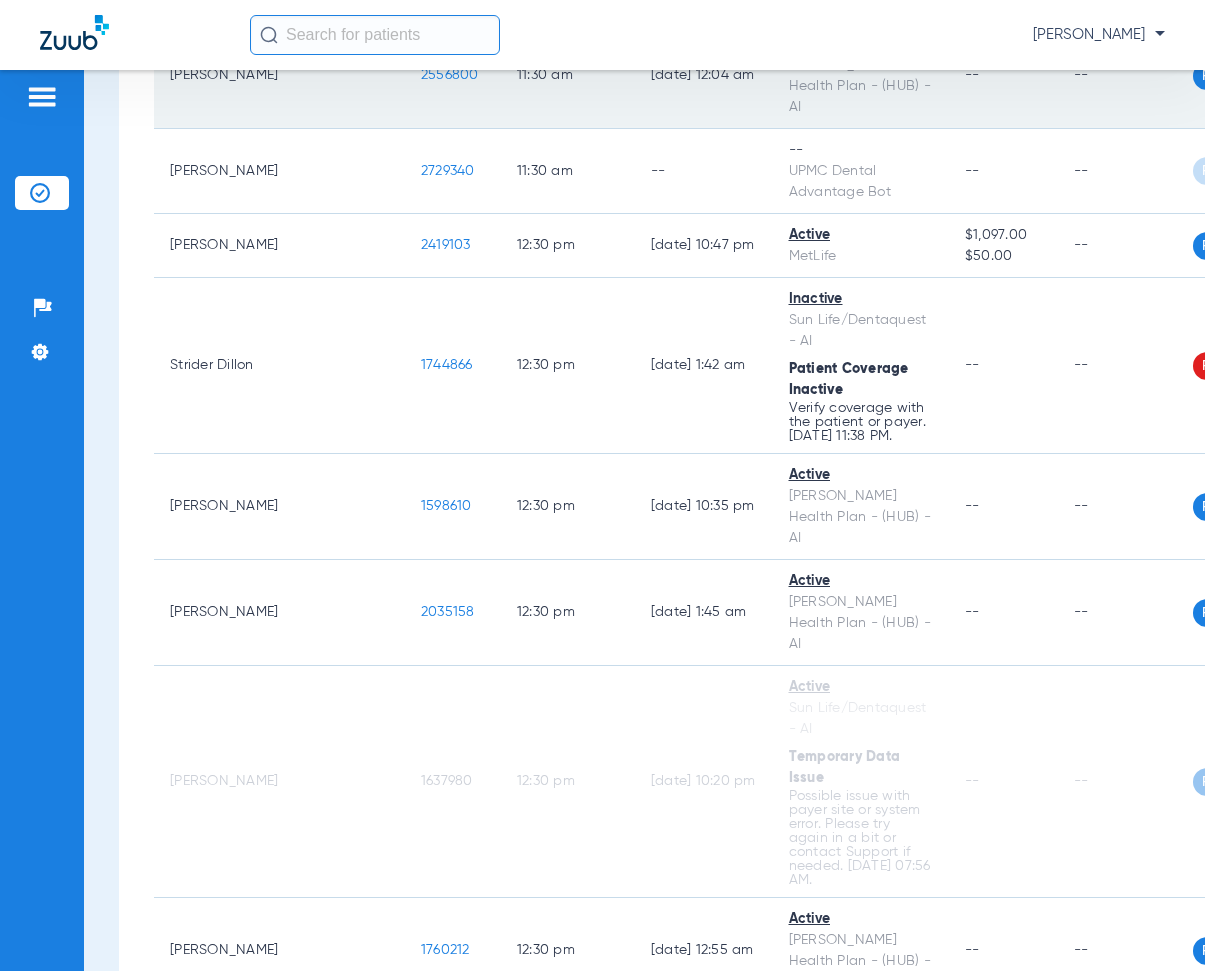 scroll, scrollTop: 11800, scrollLeft: 0, axis: vertical 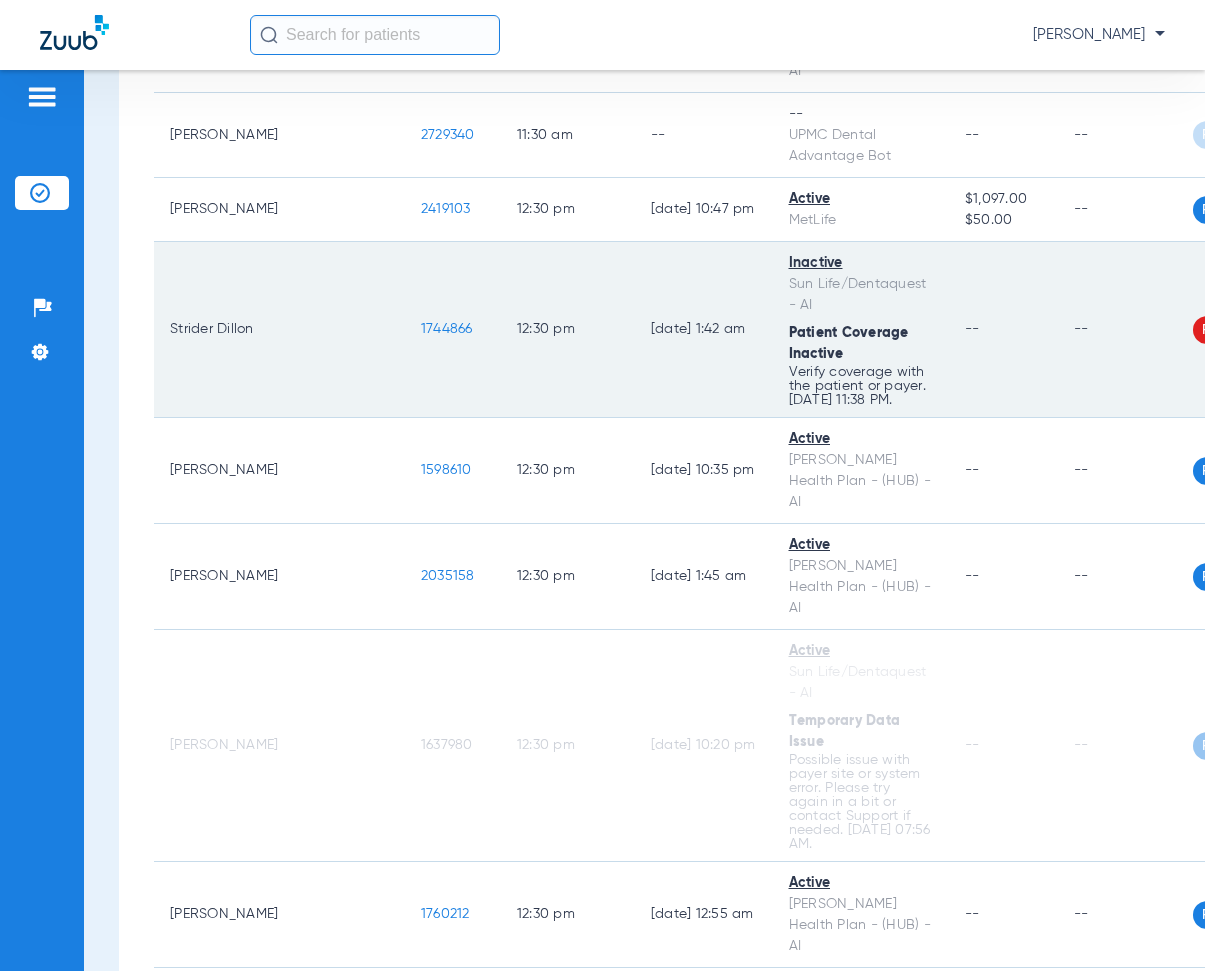 drag, startPoint x: 299, startPoint y: 248, endPoint x: 351, endPoint y: 254, distance: 52.34501 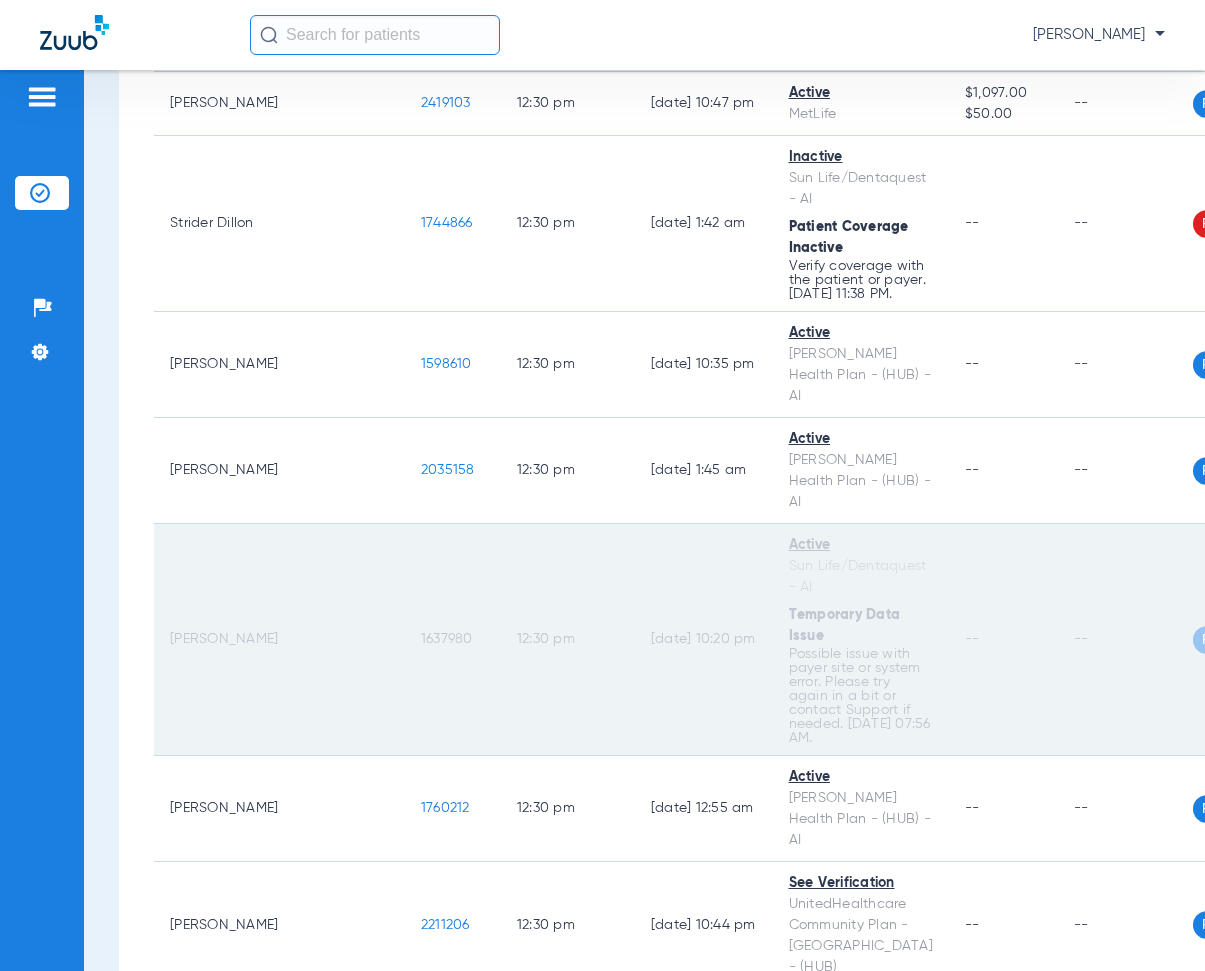 scroll, scrollTop: 11715, scrollLeft: 0, axis: vertical 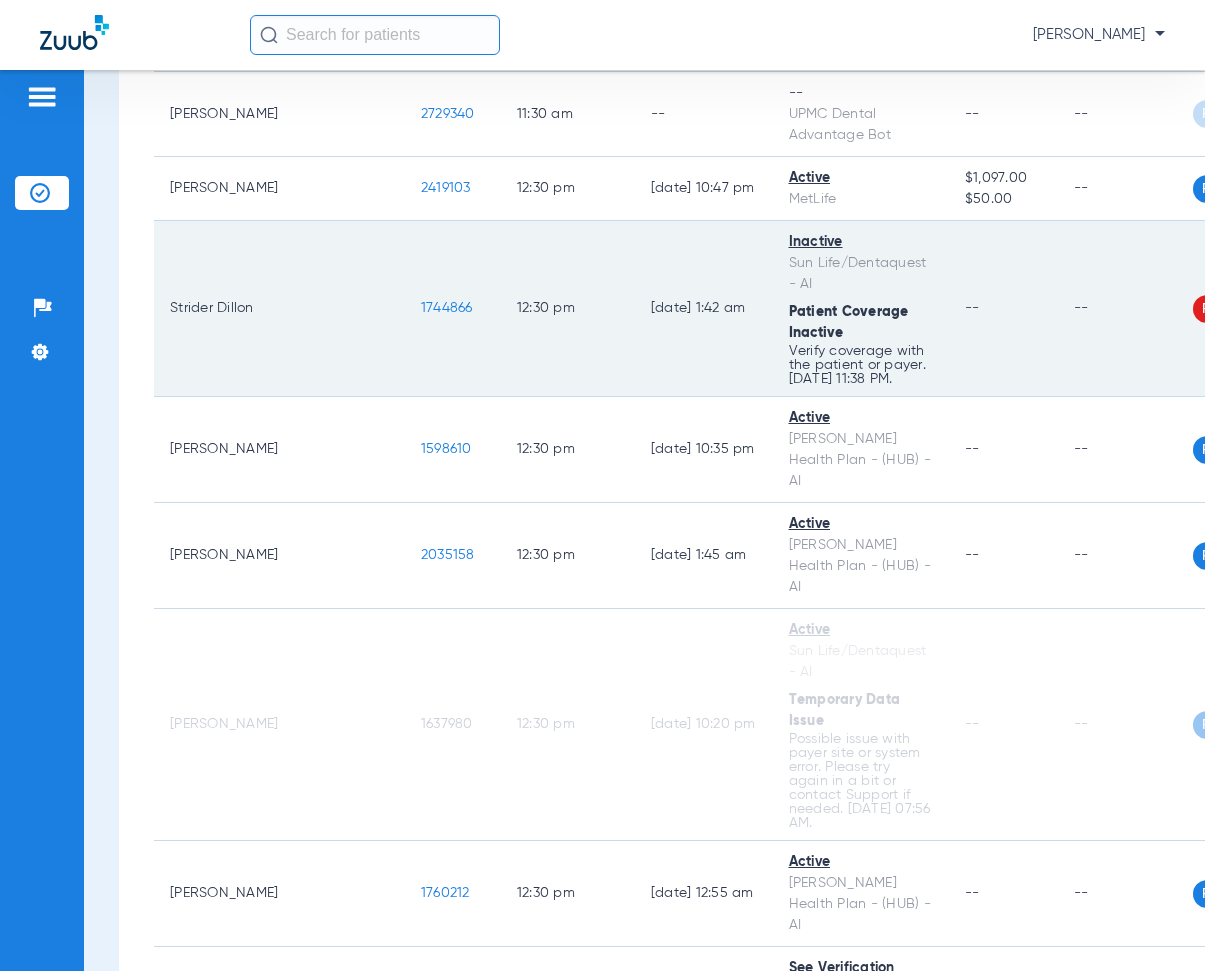 click on "12:30 PM" 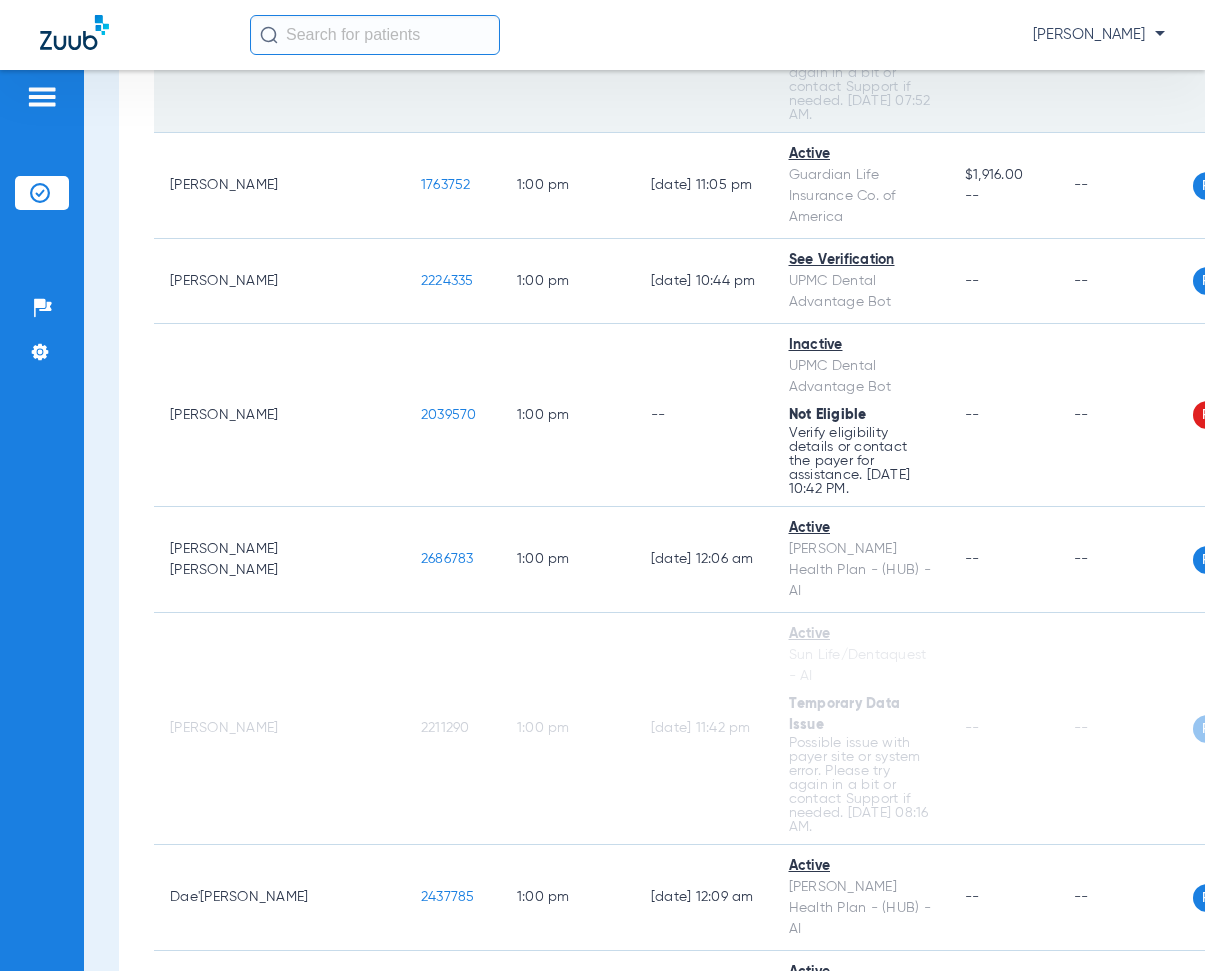 scroll, scrollTop: 13115, scrollLeft: 0, axis: vertical 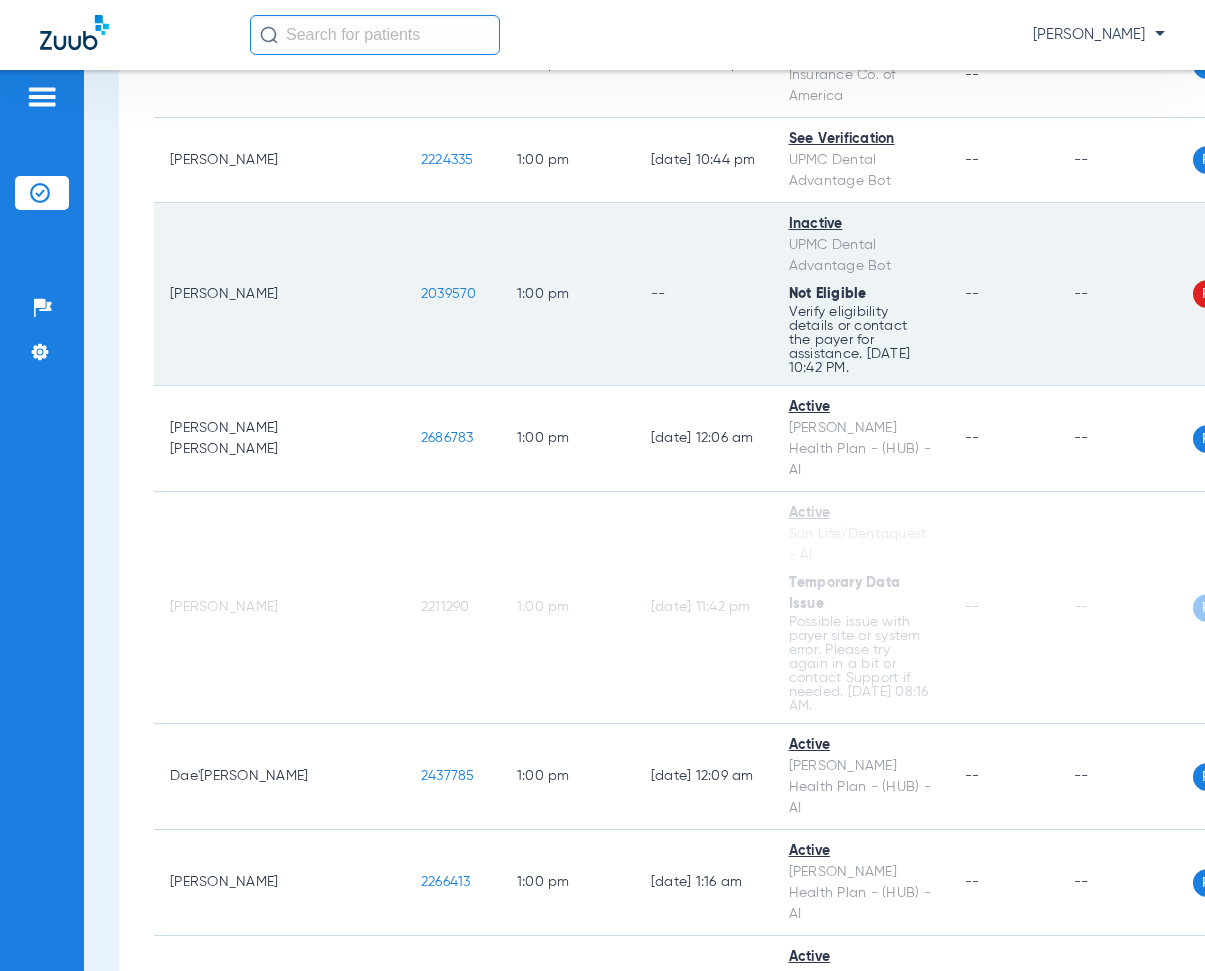 drag, startPoint x: 295, startPoint y: 276, endPoint x: 364, endPoint y: 295, distance: 71.568146 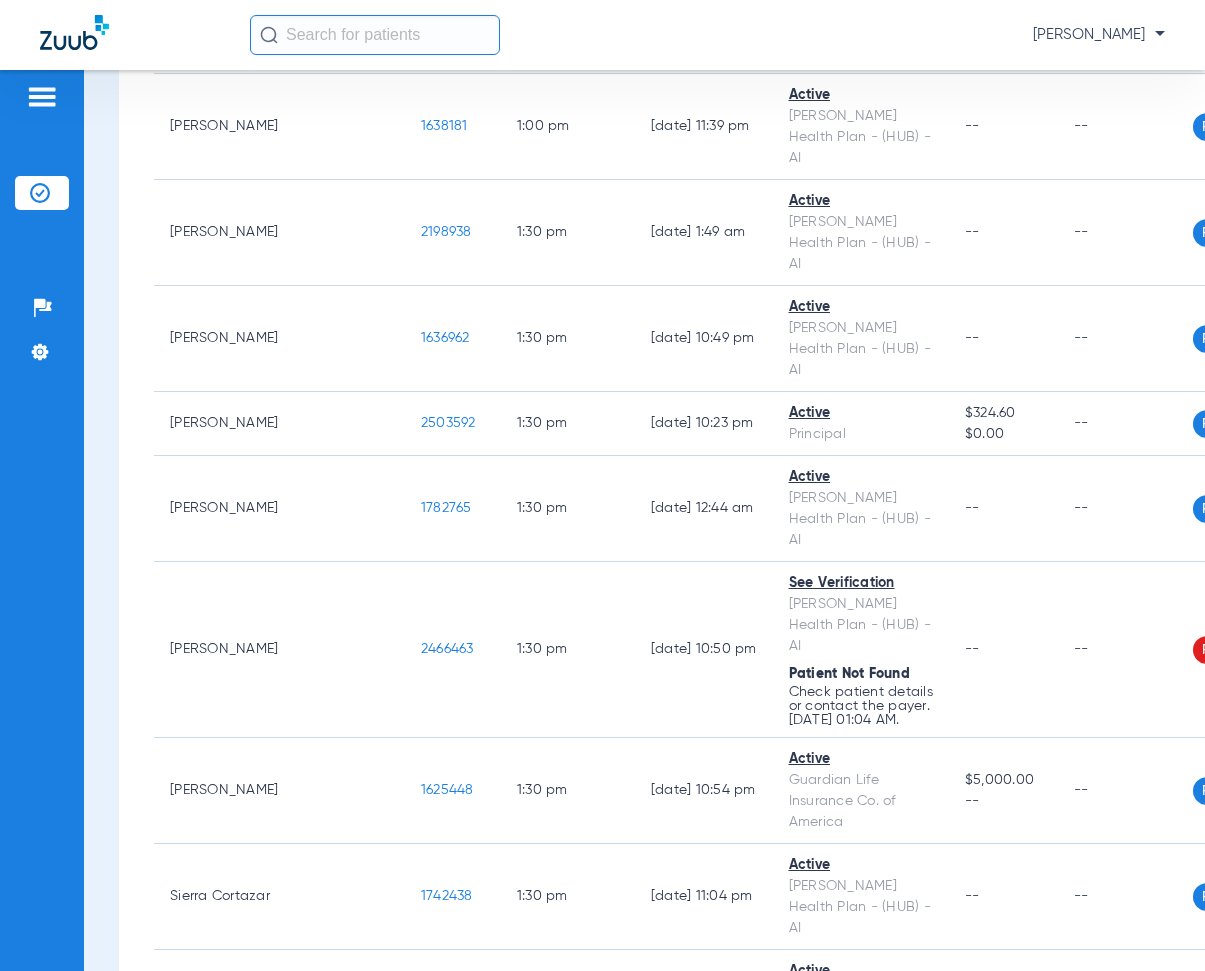 scroll, scrollTop: 14615, scrollLeft: 0, axis: vertical 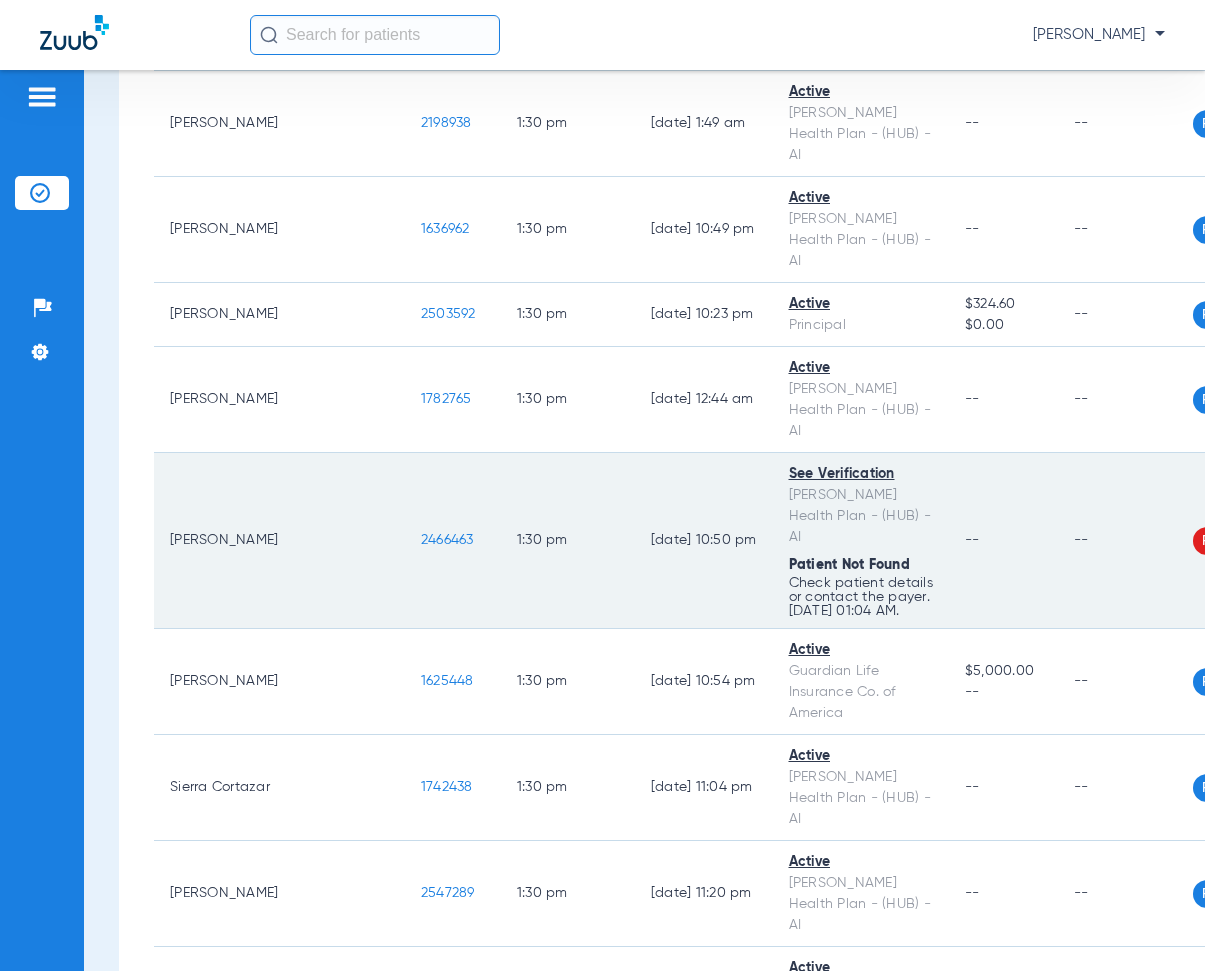 drag, startPoint x: 285, startPoint y: 432, endPoint x: 373, endPoint y: 458, distance: 91.76056 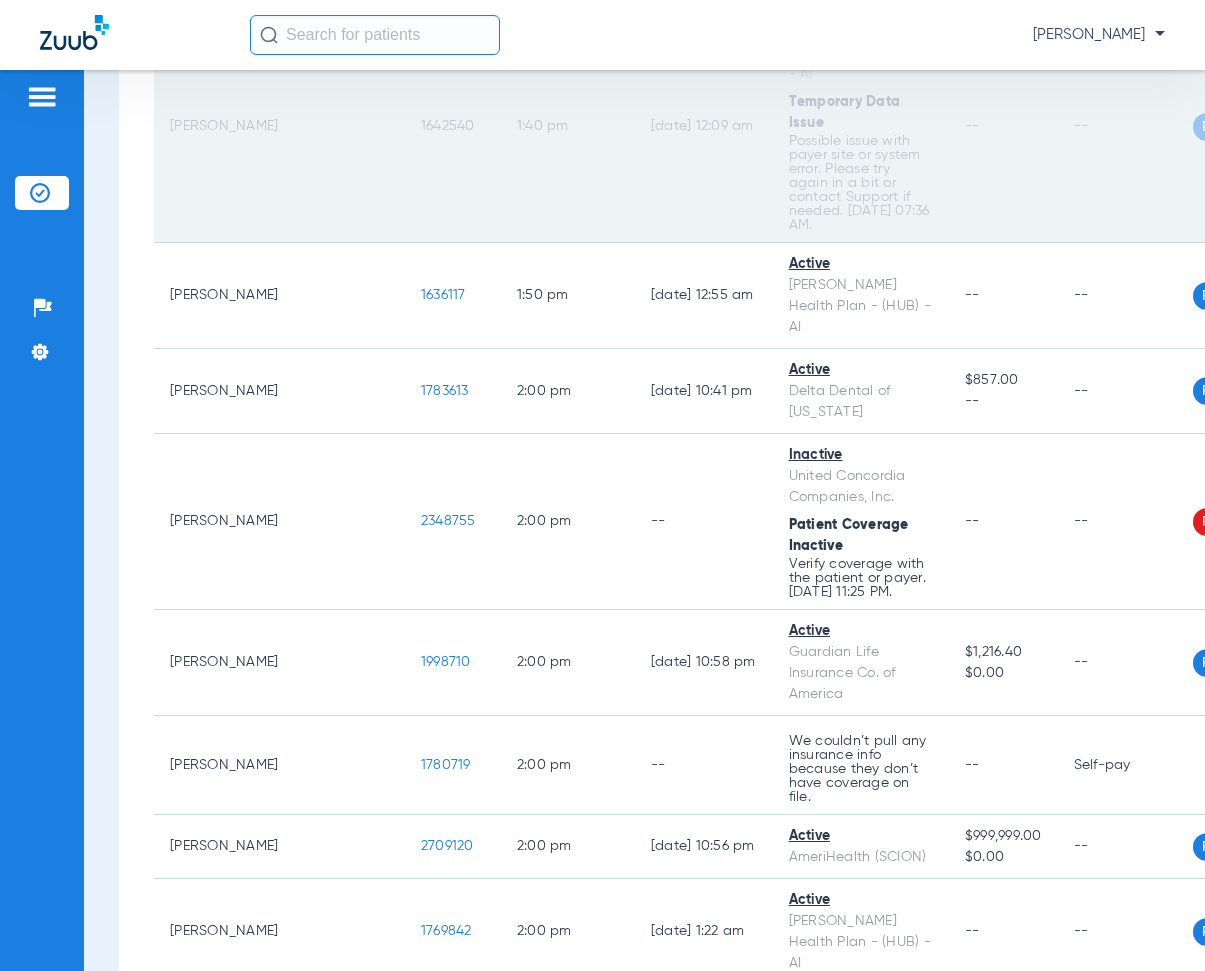 scroll, scrollTop: 15715, scrollLeft: 0, axis: vertical 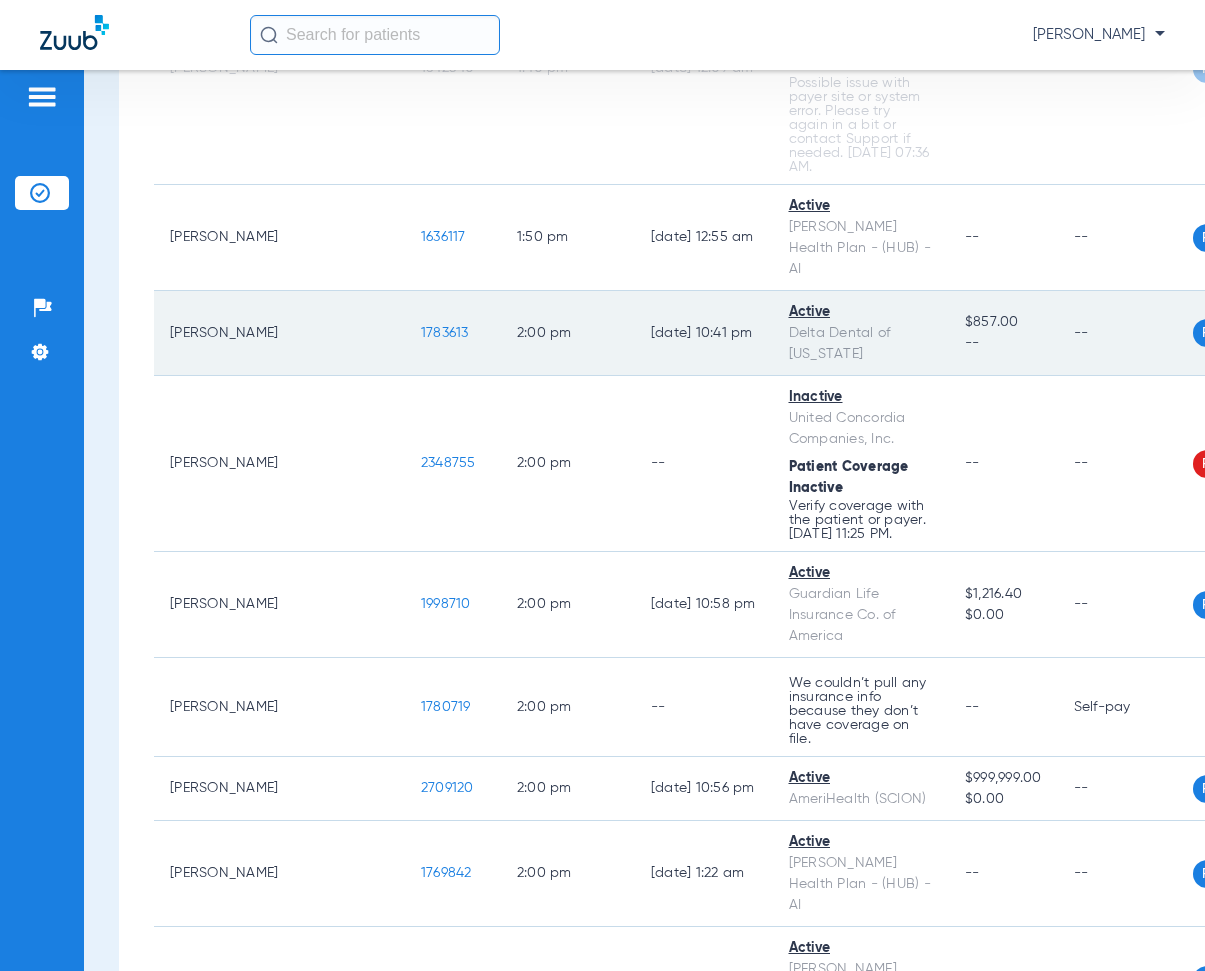 drag, startPoint x: 294, startPoint y: 207, endPoint x: 360, endPoint y: 231, distance: 70.2282 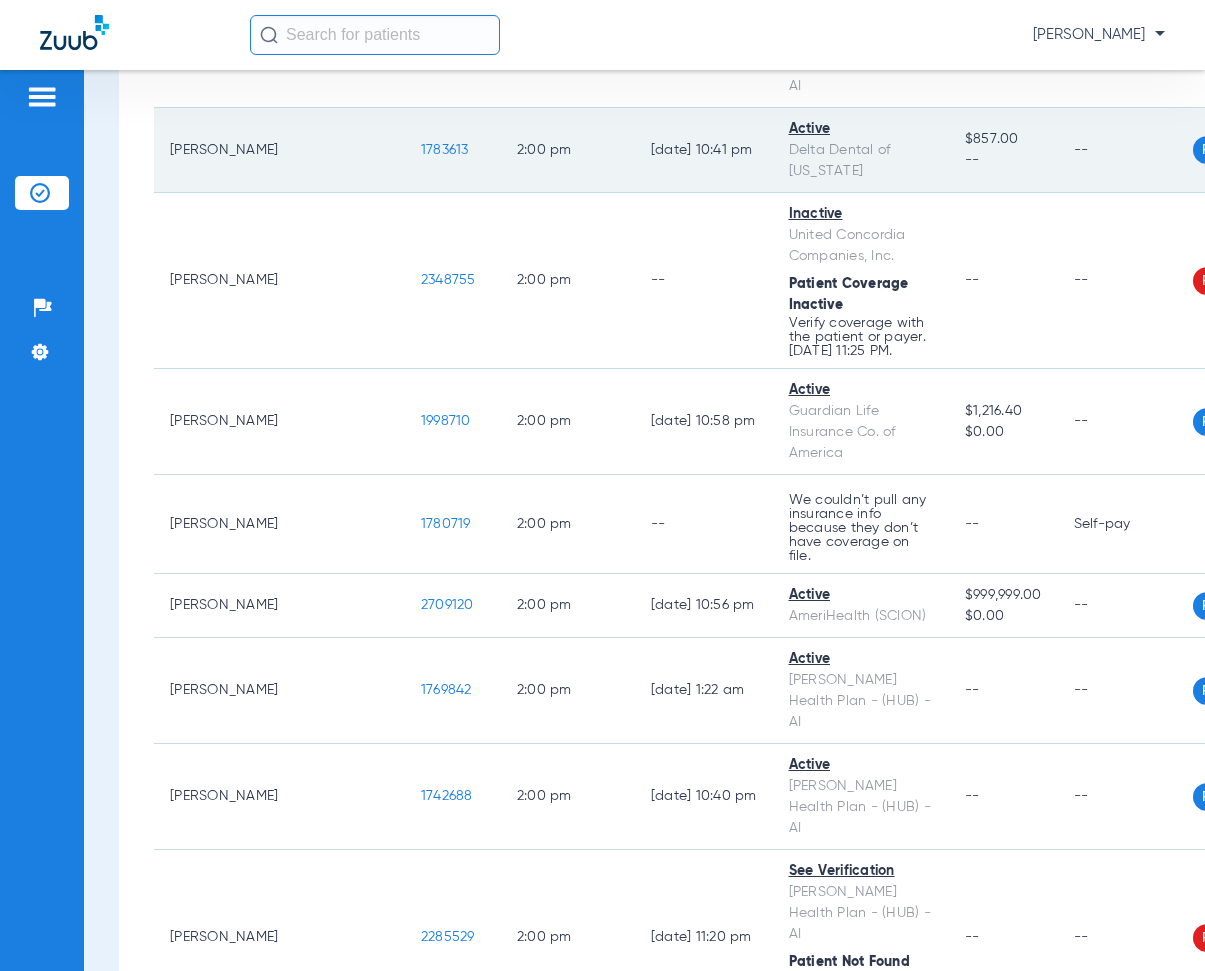 scroll, scrollTop: 15915, scrollLeft: 0, axis: vertical 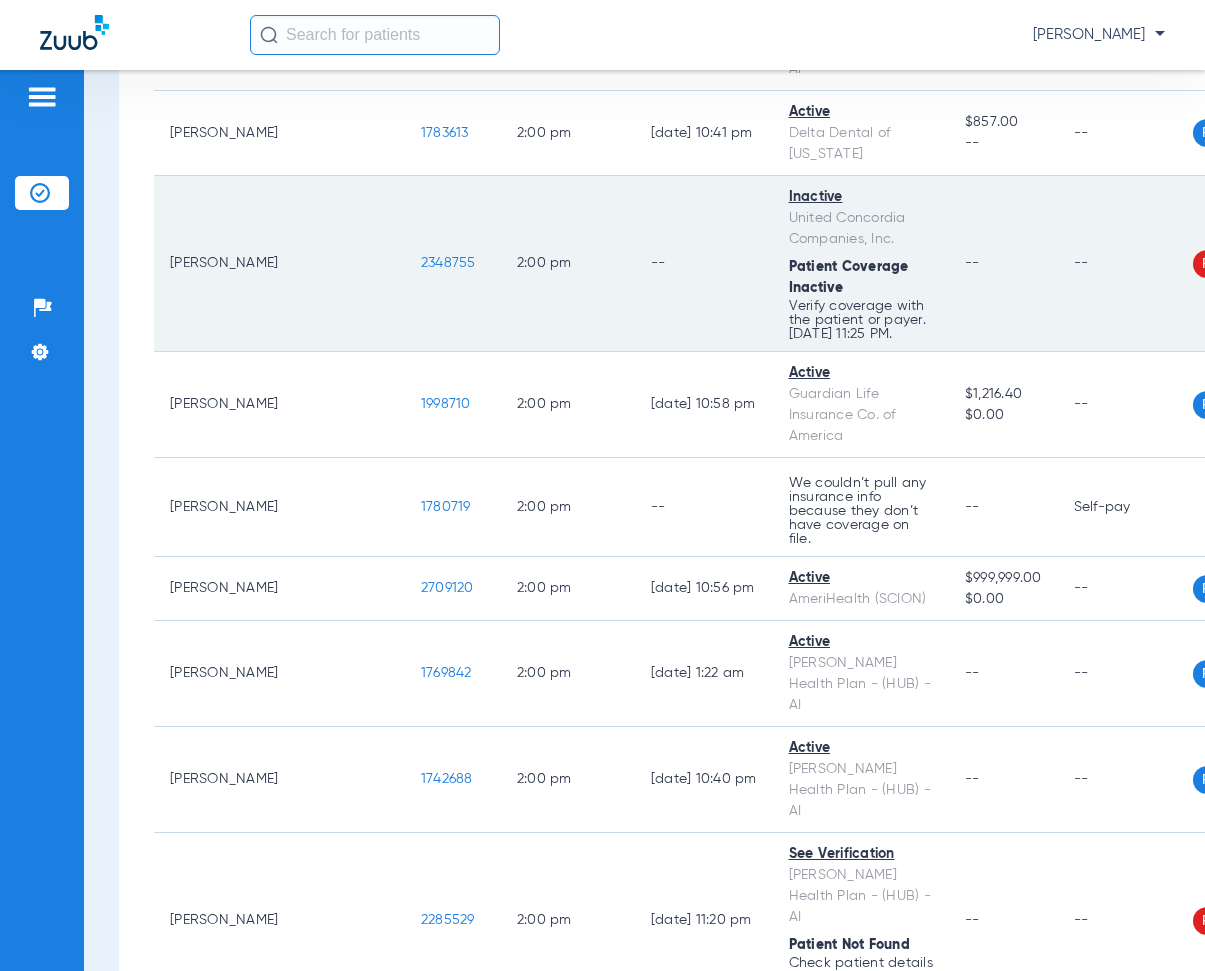 drag, startPoint x: 289, startPoint y: 161, endPoint x: 354, endPoint y: 173, distance: 66.09841 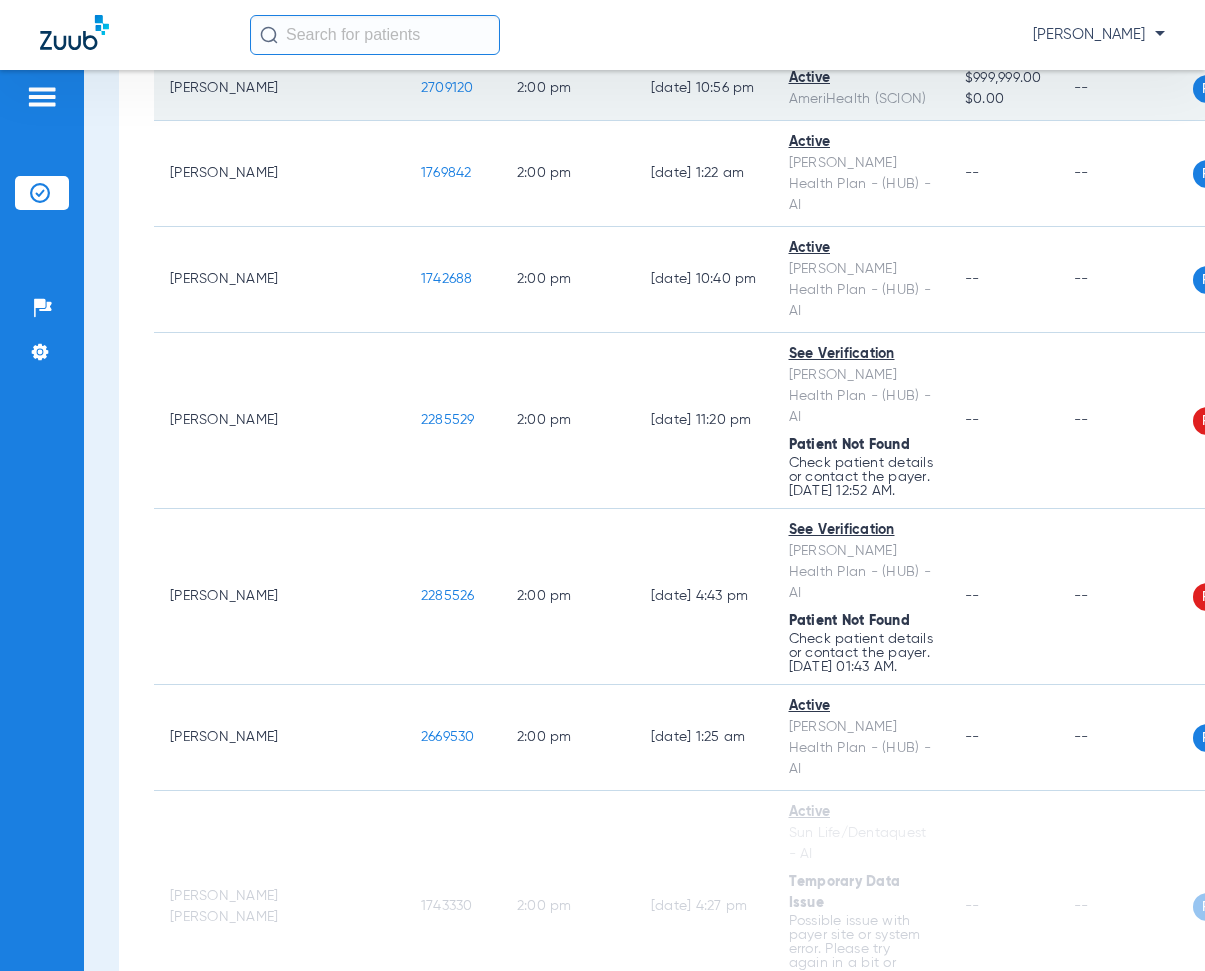 scroll, scrollTop: 16515, scrollLeft: 0, axis: vertical 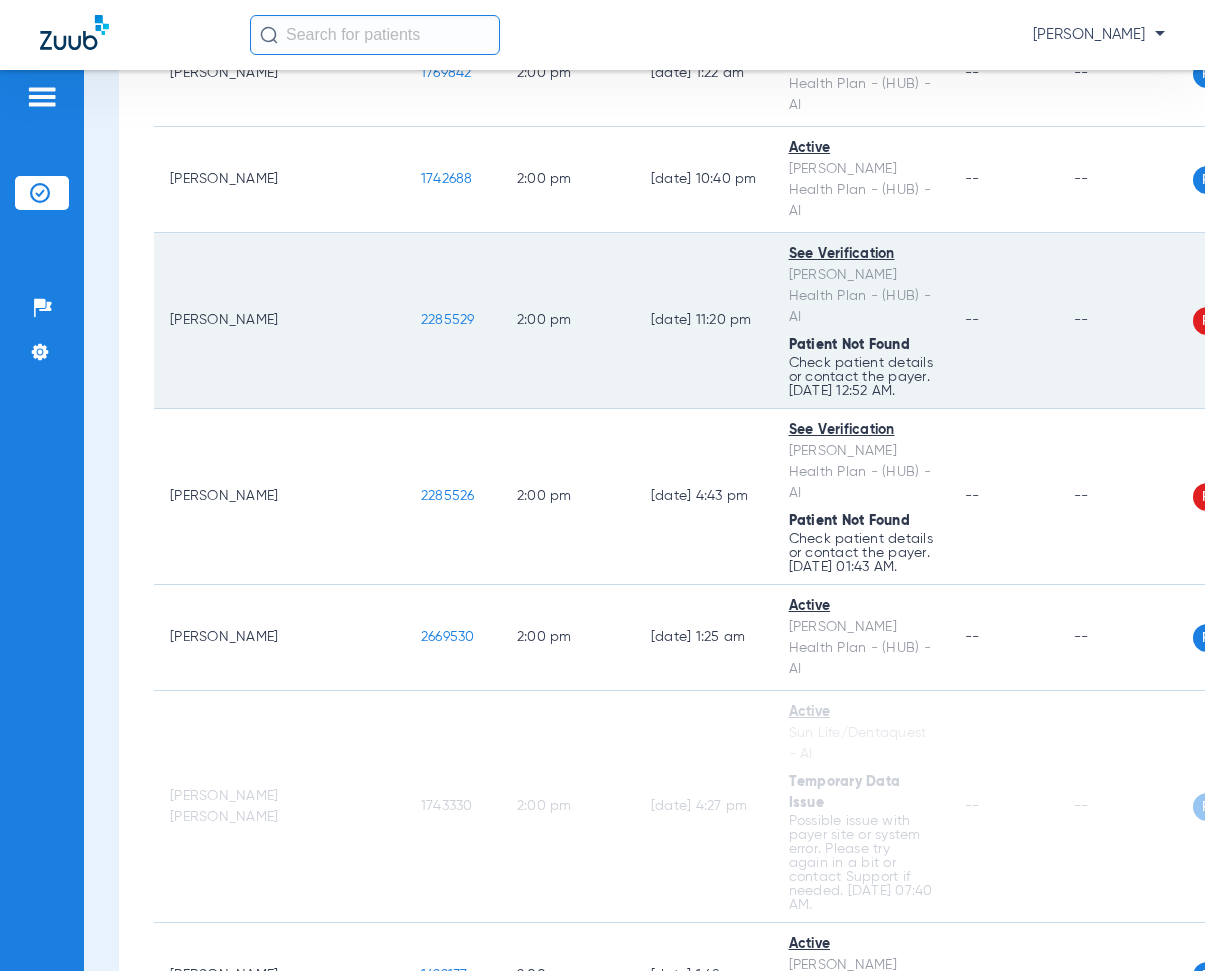 drag, startPoint x: 287, startPoint y: 238, endPoint x: 352, endPoint y: 250, distance: 66.09841 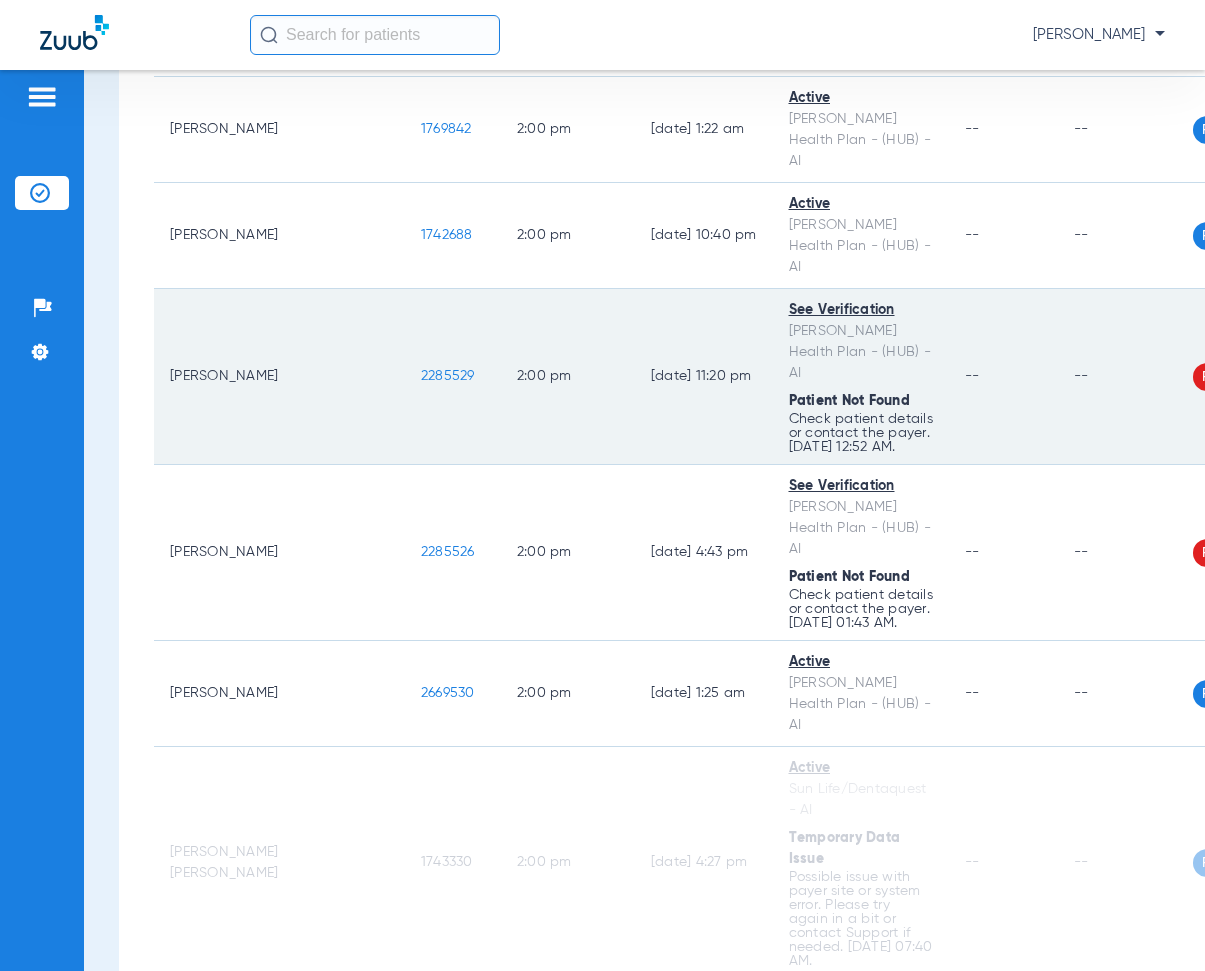 scroll, scrollTop: 16415, scrollLeft: 0, axis: vertical 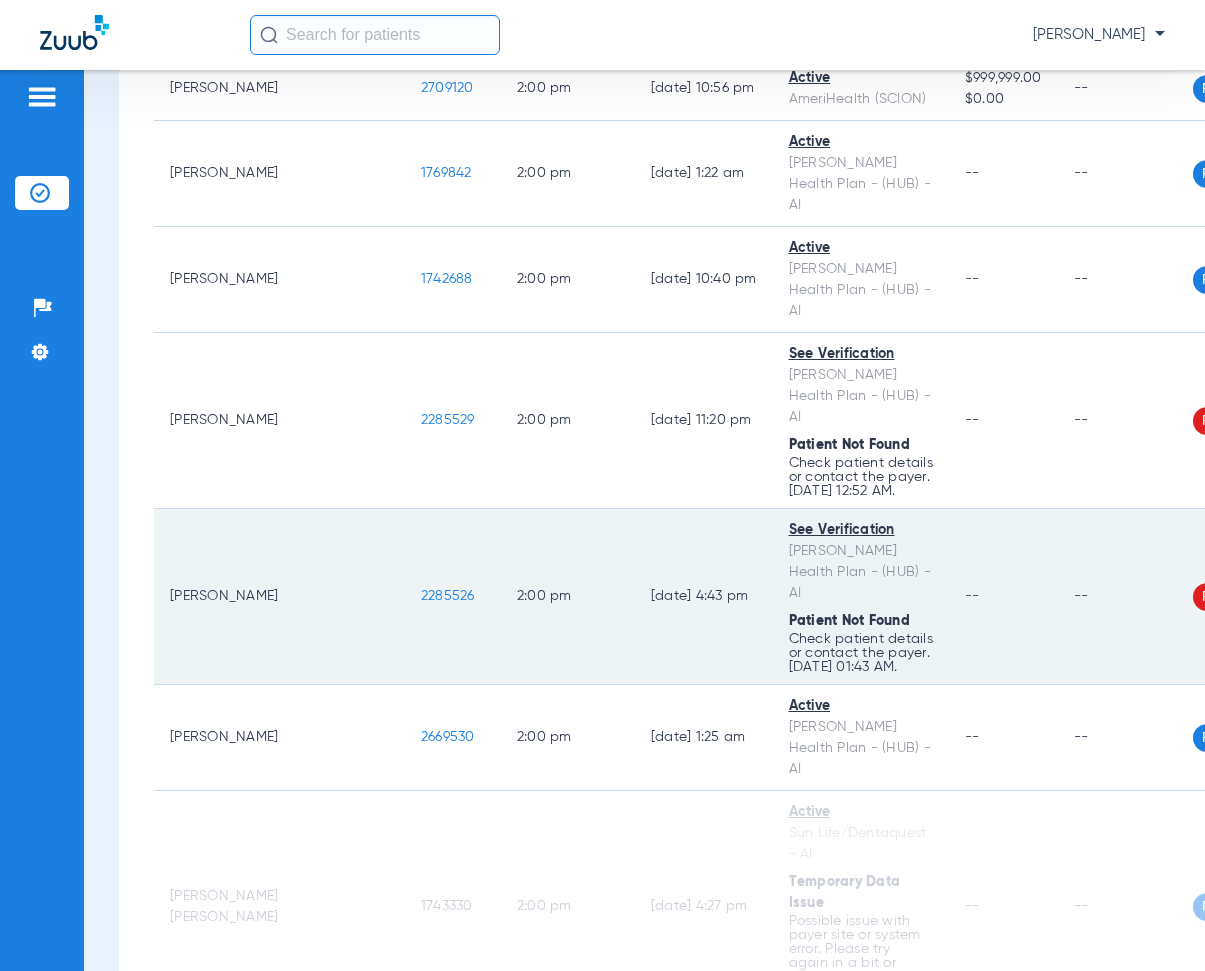 drag, startPoint x: 295, startPoint y: 546, endPoint x: 359, endPoint y: 564, distance: 66.48308 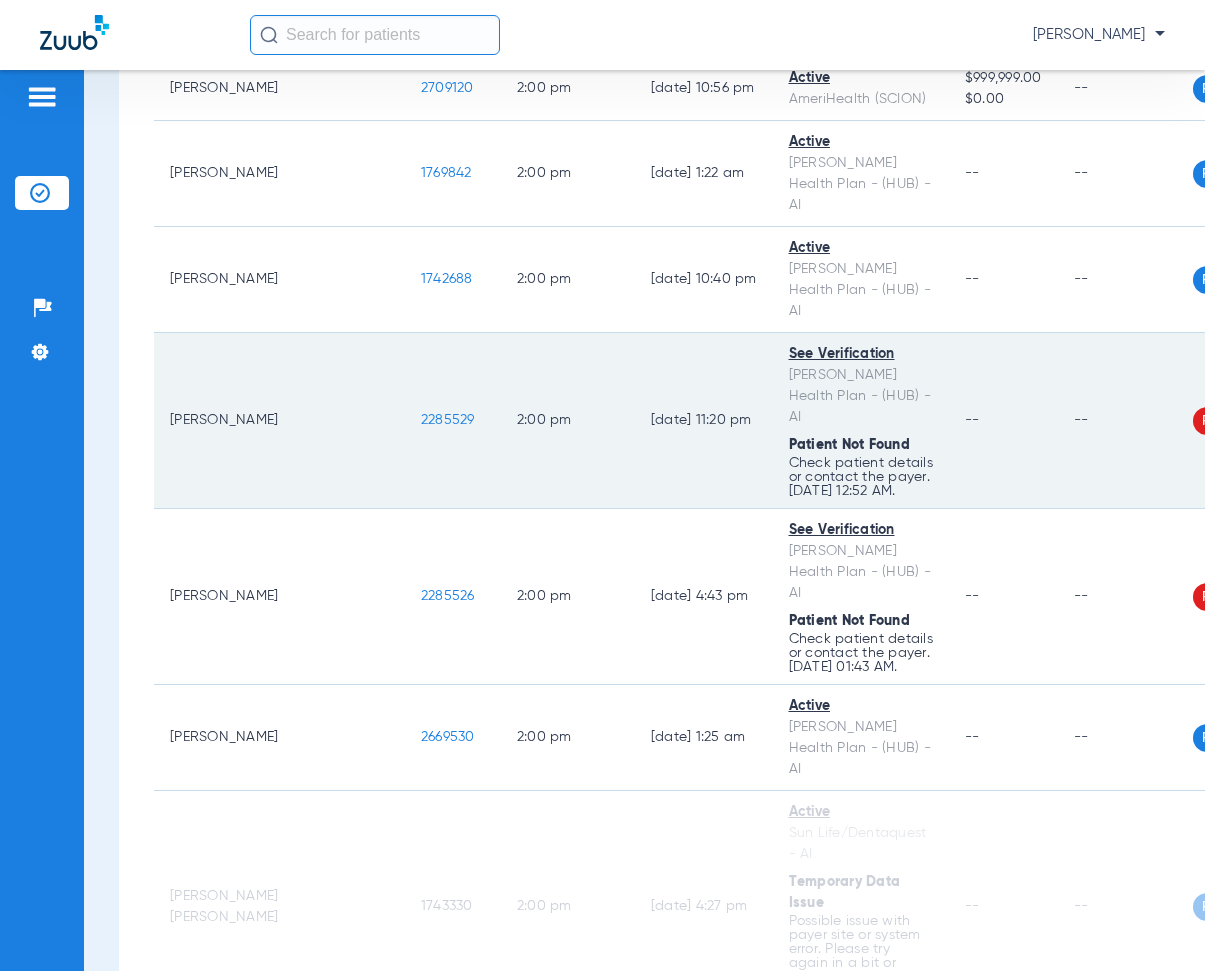 click on "2:00 PM" 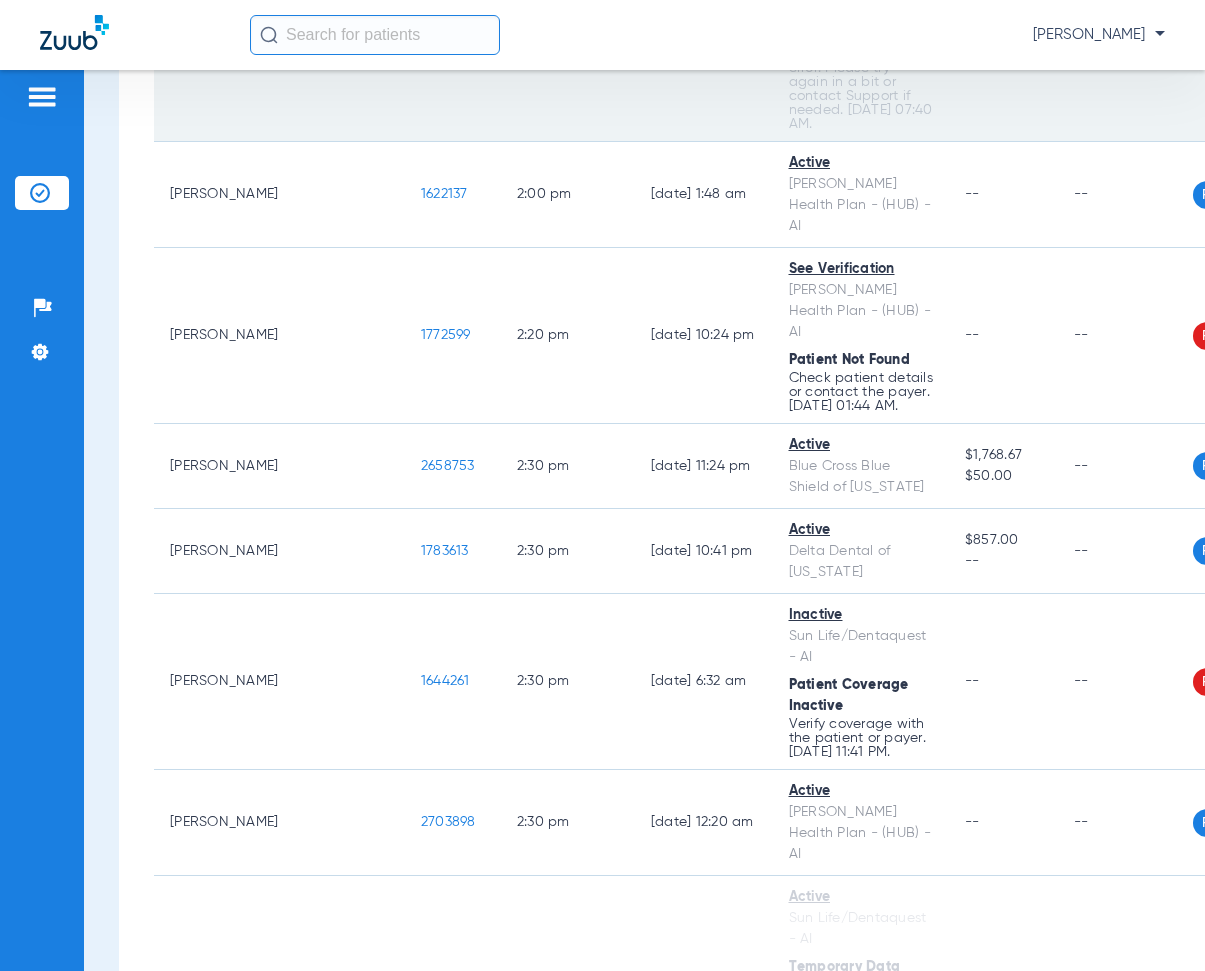 scroll, scrollTop: 17315, scrollLeft: 0, axis: vertical 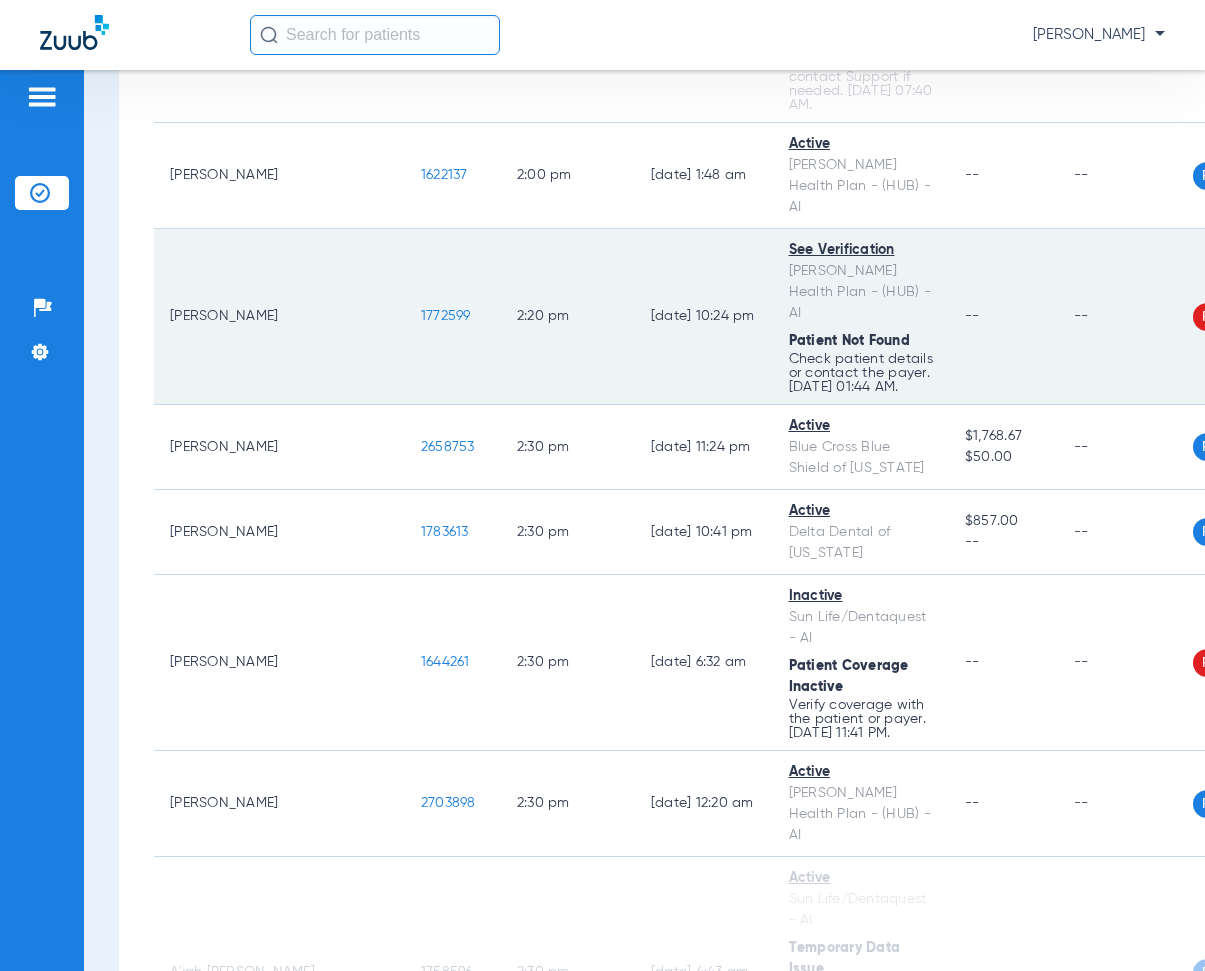 drag, startPoint x: 287, startPoint y: 291, endPoint x: 363, endPoint y: 303, distance: 76.941536 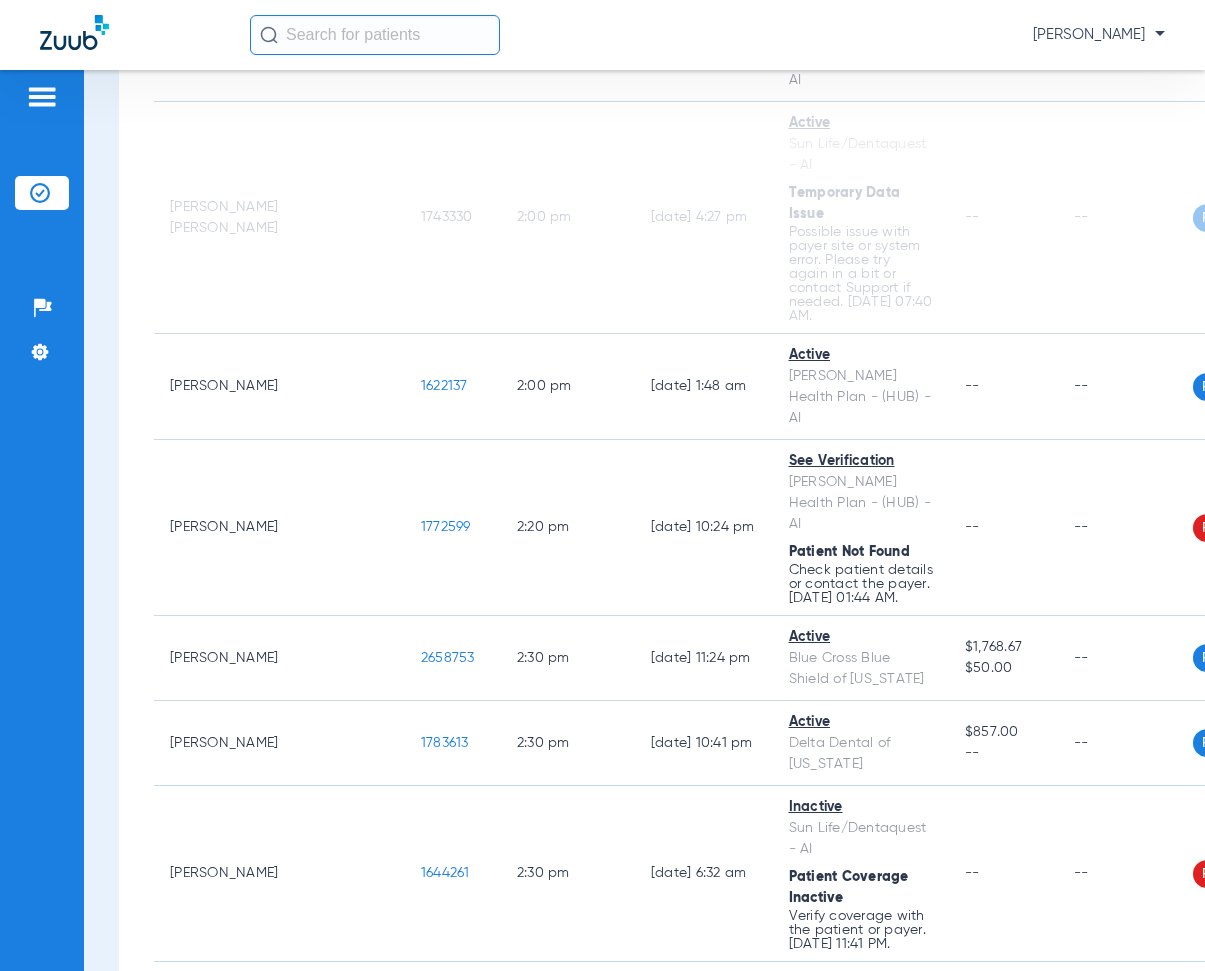scroll, scrollTop: 17575, scrollLeft: 0, axis: vertical 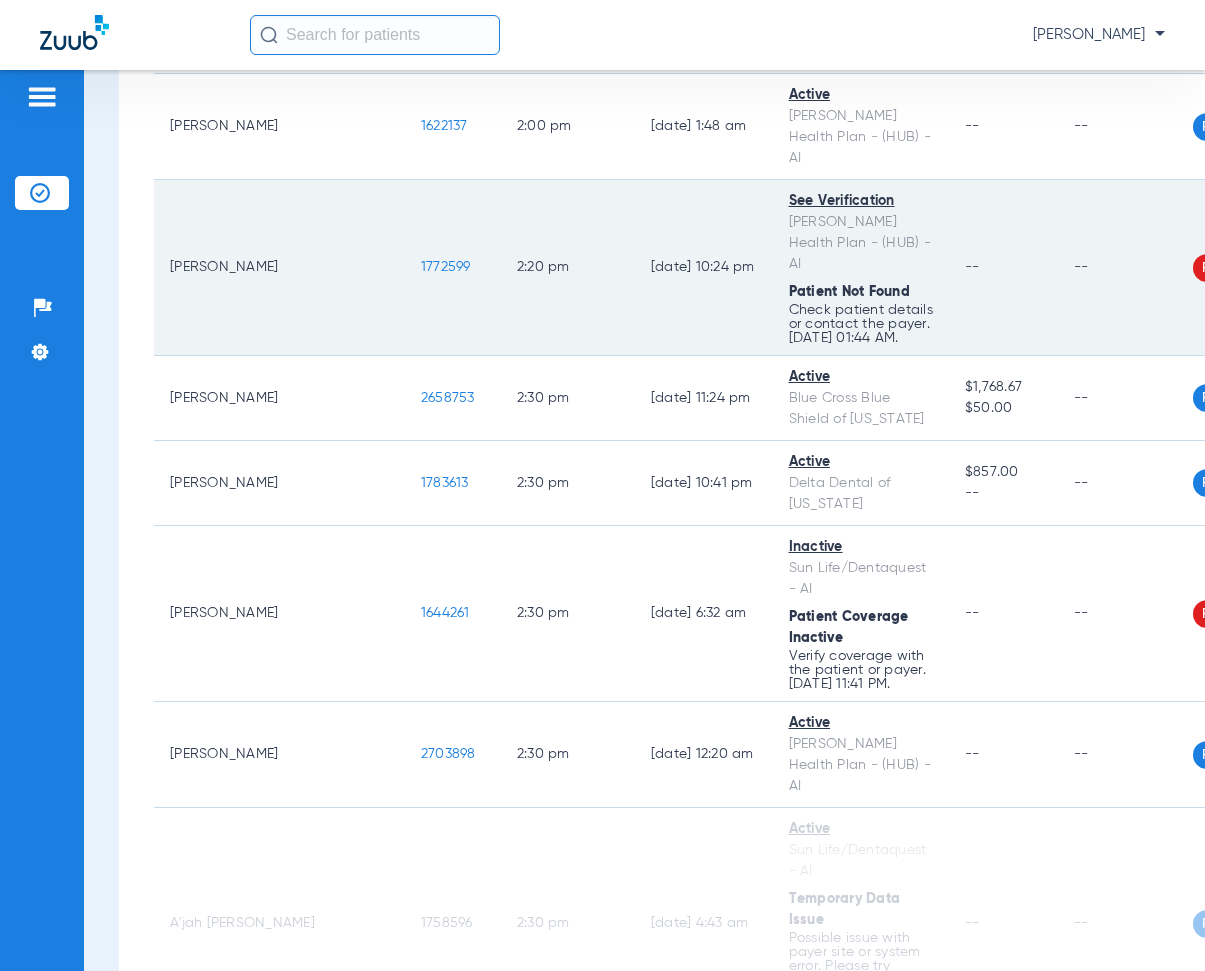 click on "2:20 PM" 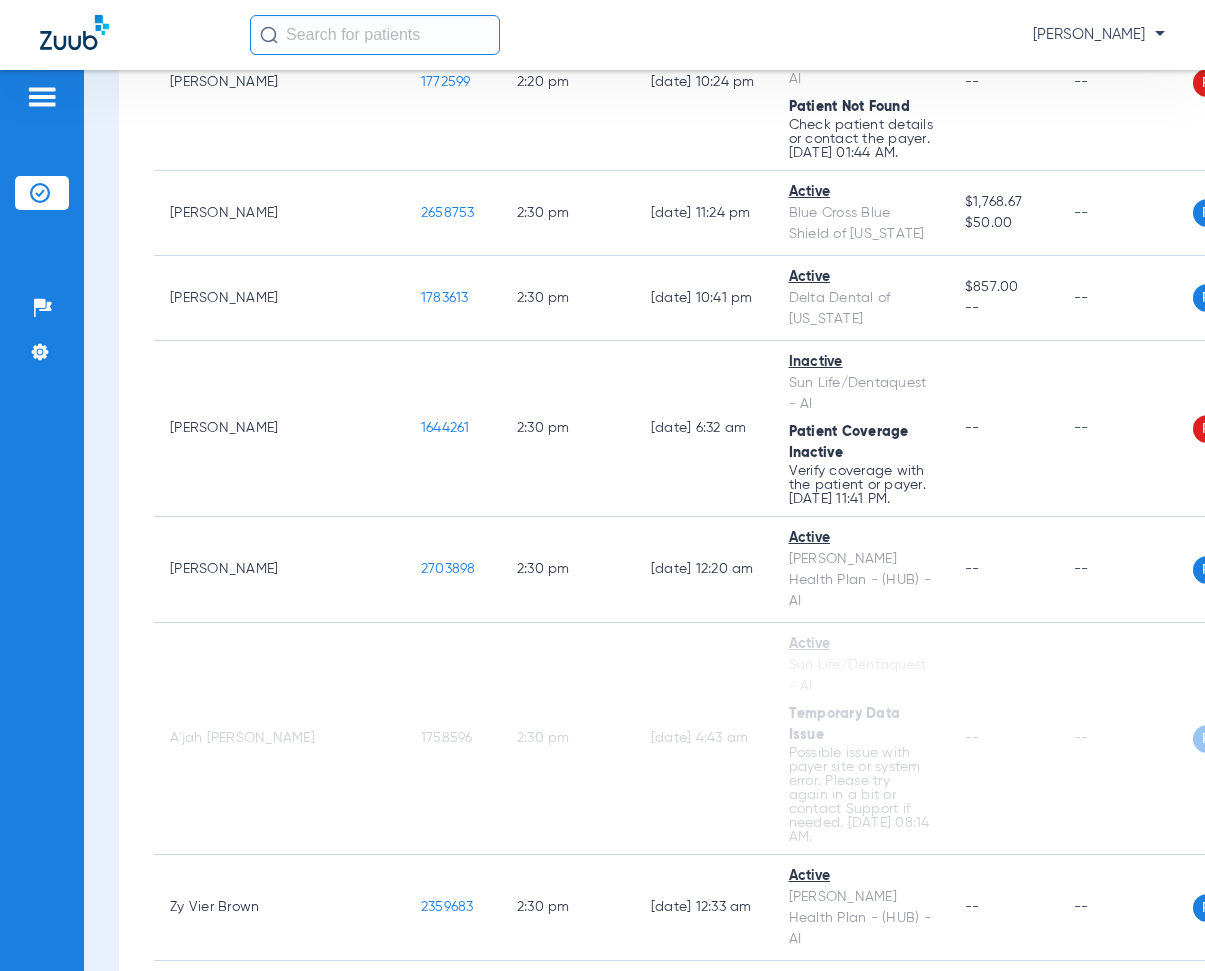 scroll, scrollTop: 17775, scrollLeft: 0, axis: vertical 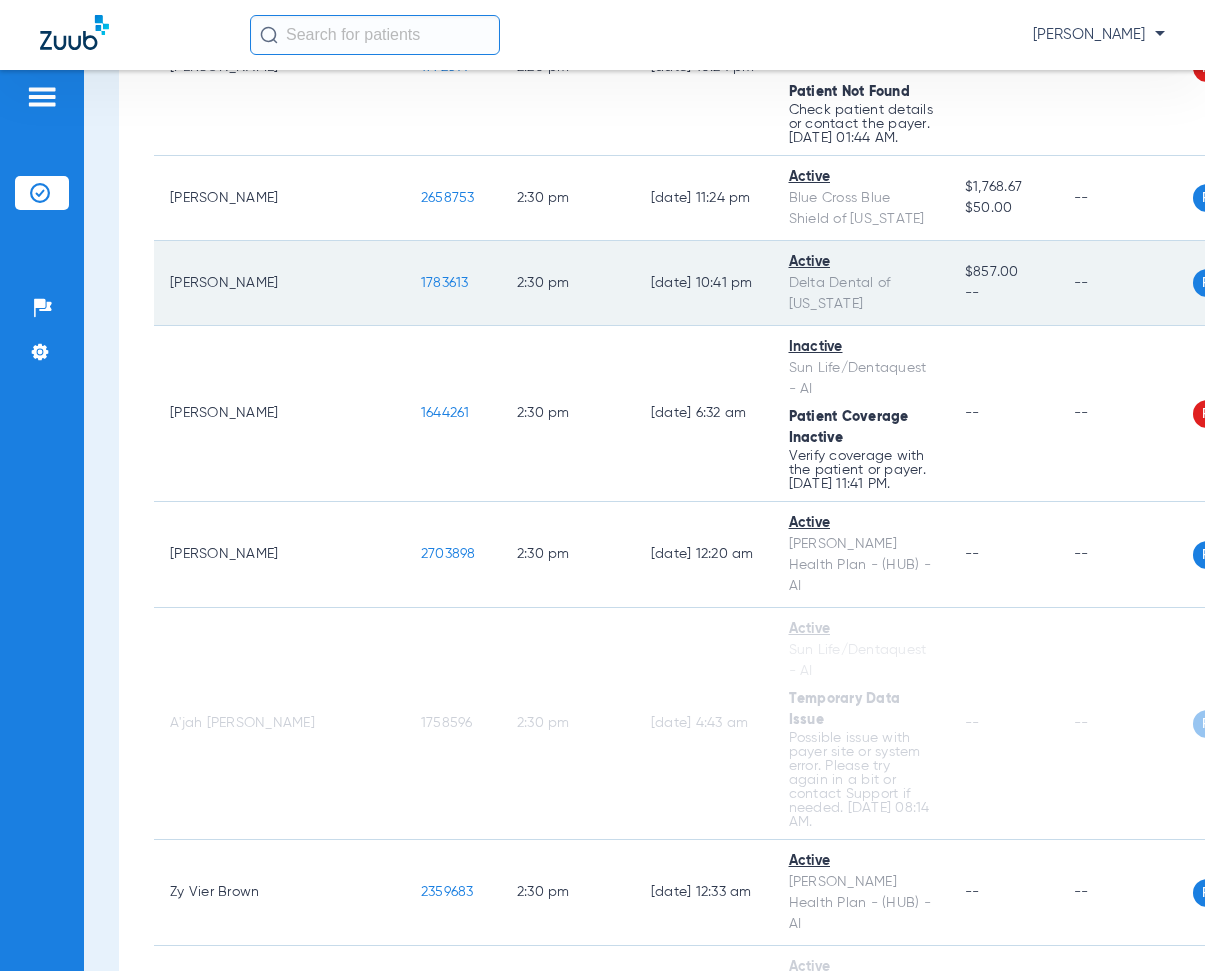 drag, startPoint x: 289, startPoint y: 319, endPoint x: 353, endPoint y: 327, distance: 64.49806 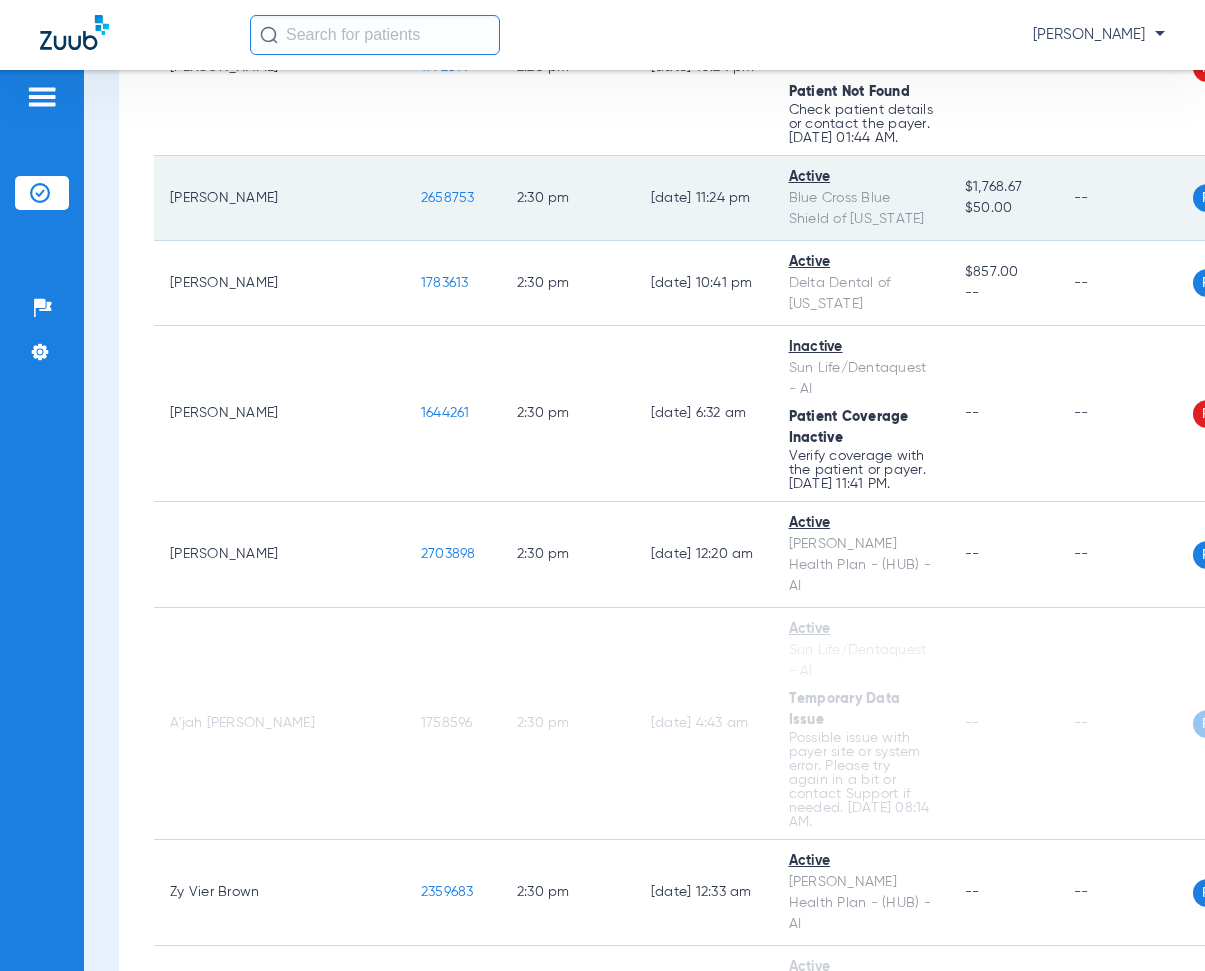 click on "2658753" 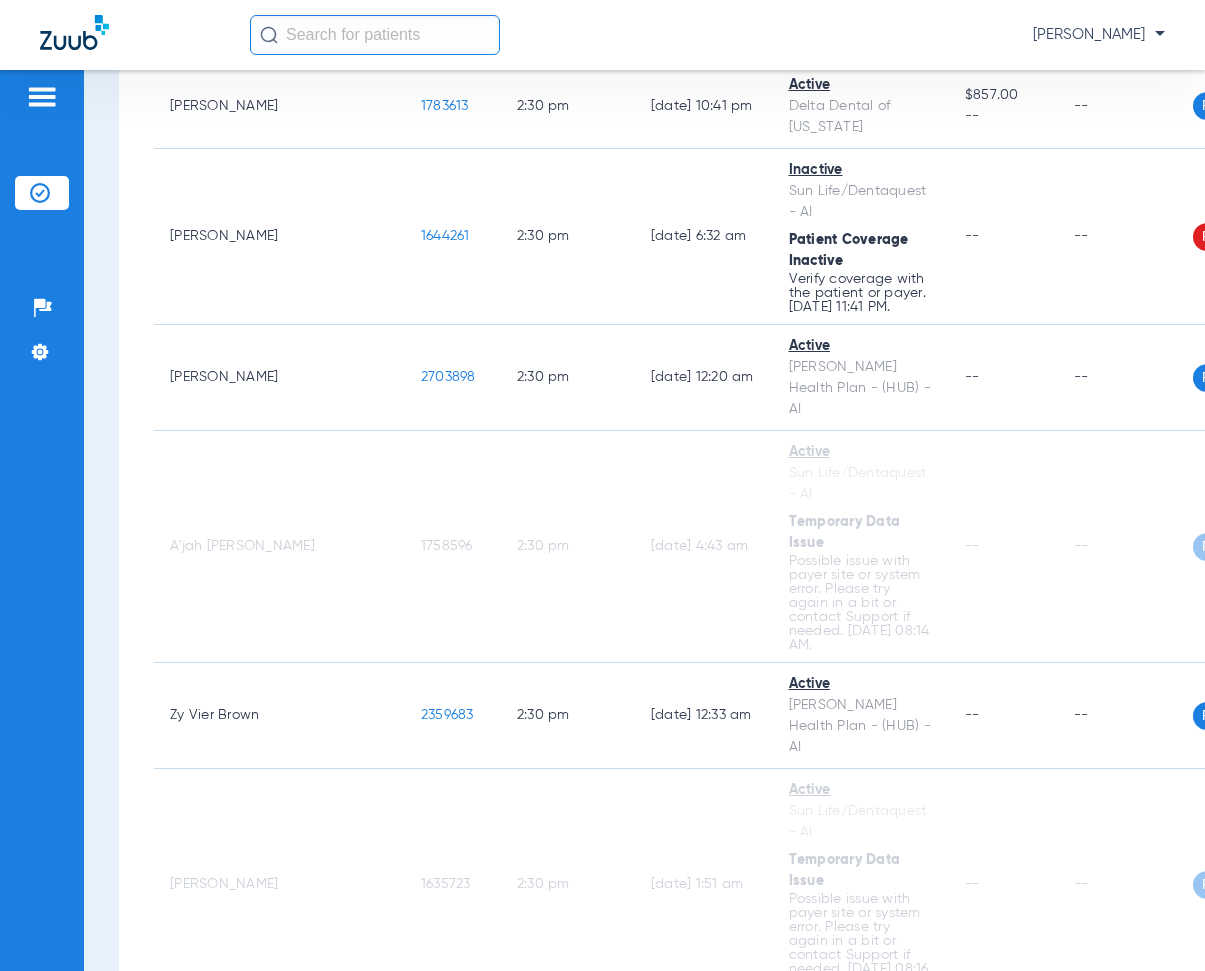 scroll, scrollTop: 17975, scrollLeft: 0, axis: vertical 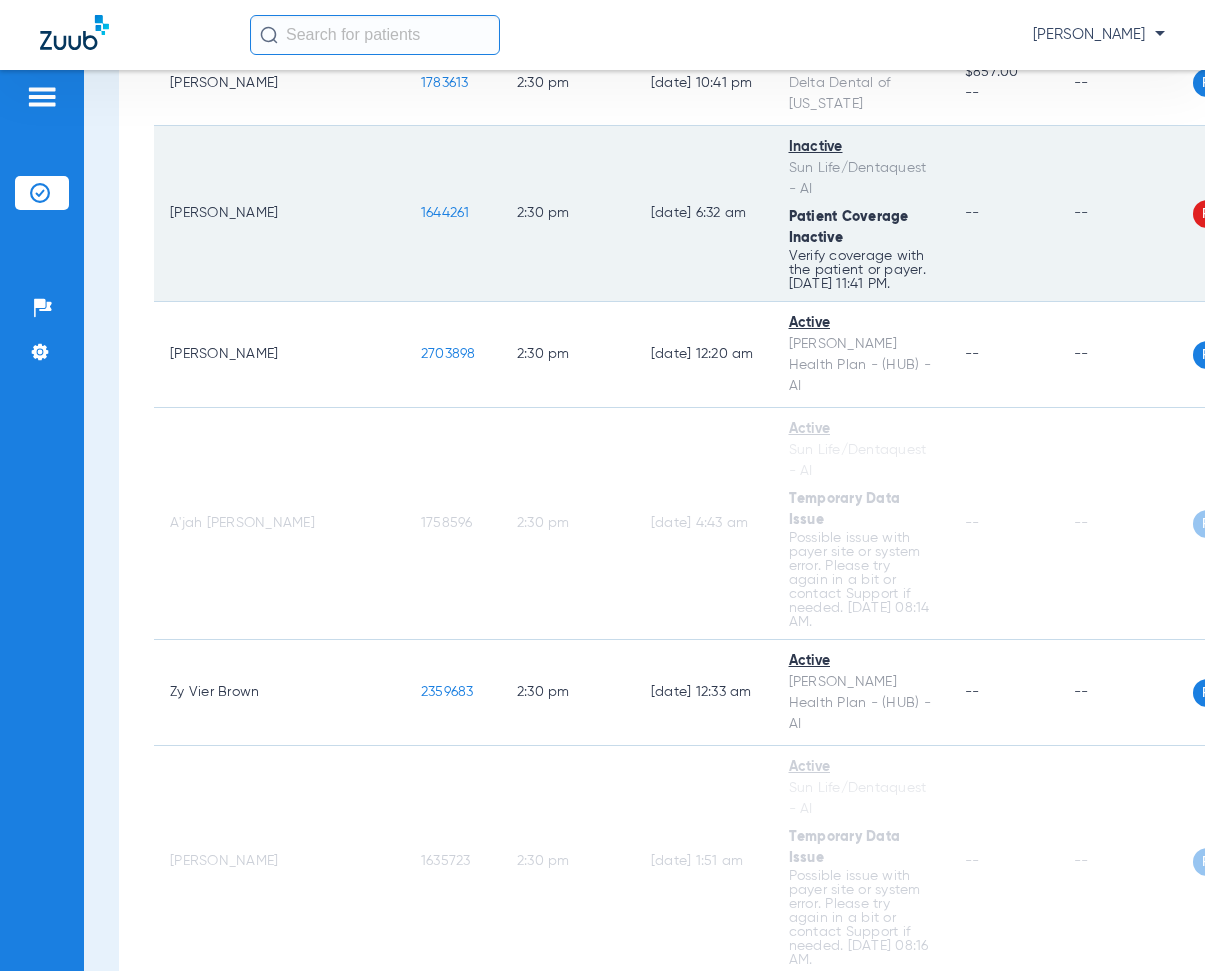 drag, startPoint x: 294, startPoint y: 282, endPoint x: 356, endPoint y: 299, distance: 64.288414 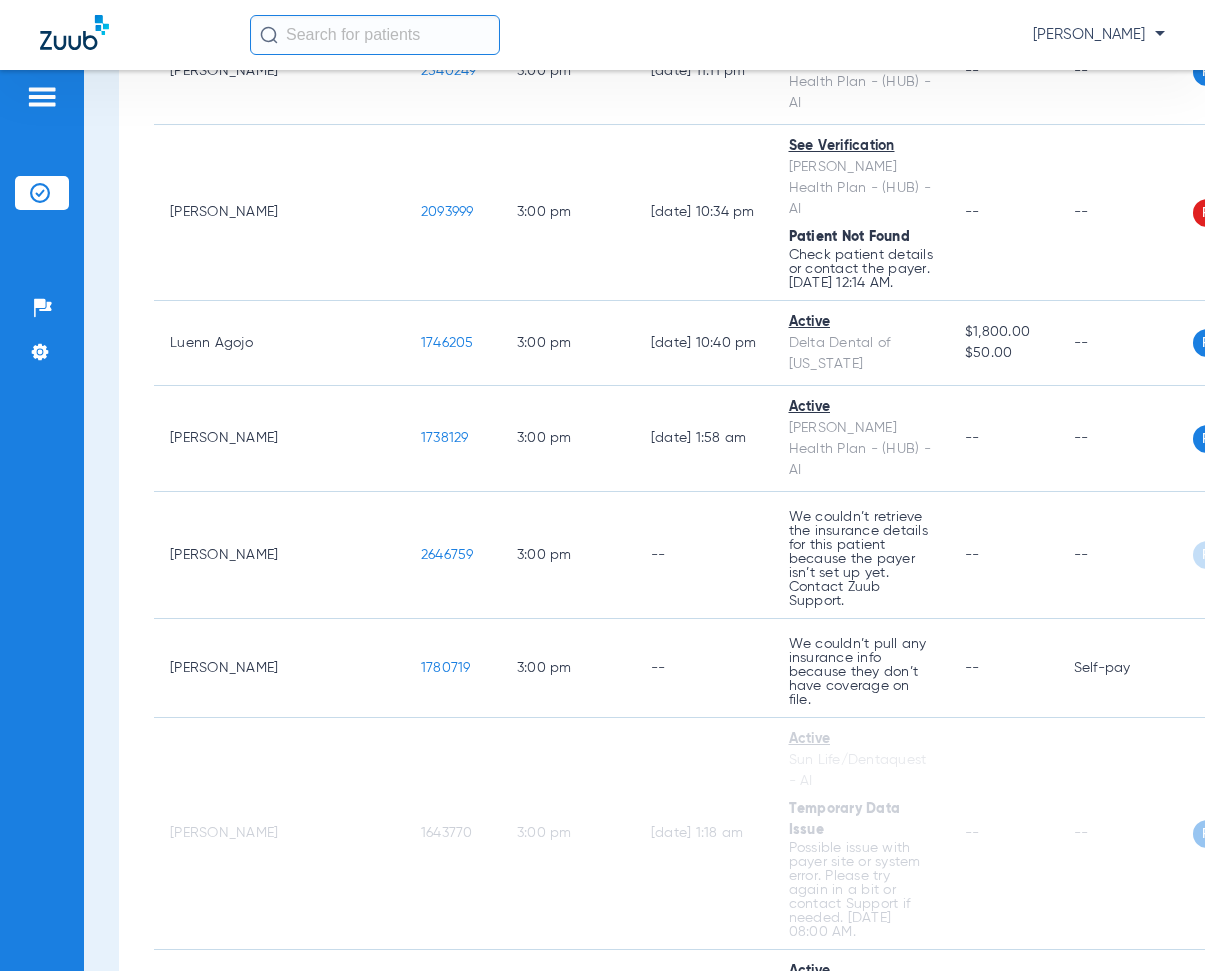 scroll, scrollTop: 19475, scrollLeft: 0, axis: vertical 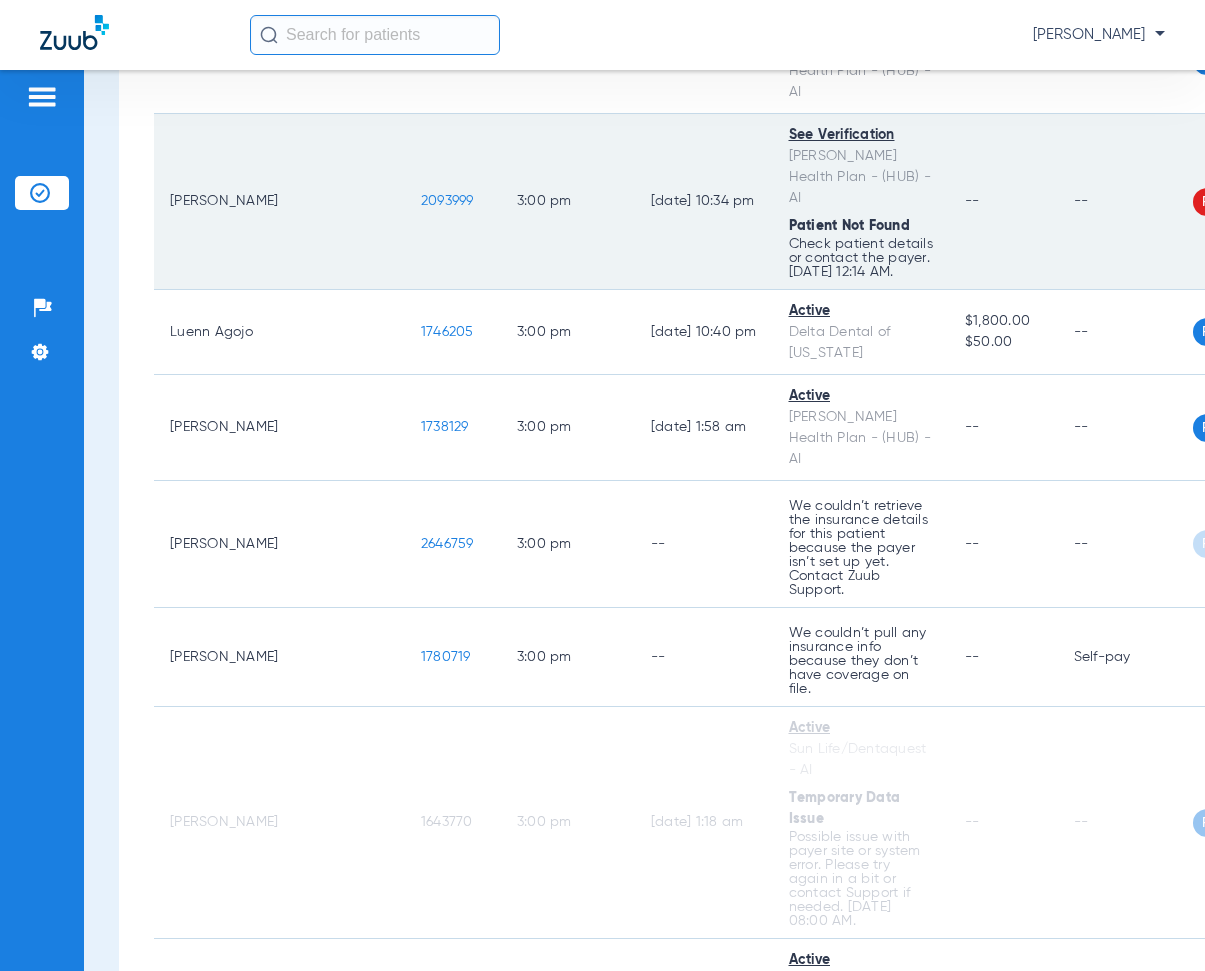 drag, startPoint x: 288, startPoint y: 245, endPoint x: 352, endPoint y: 254, distance: 64.629715 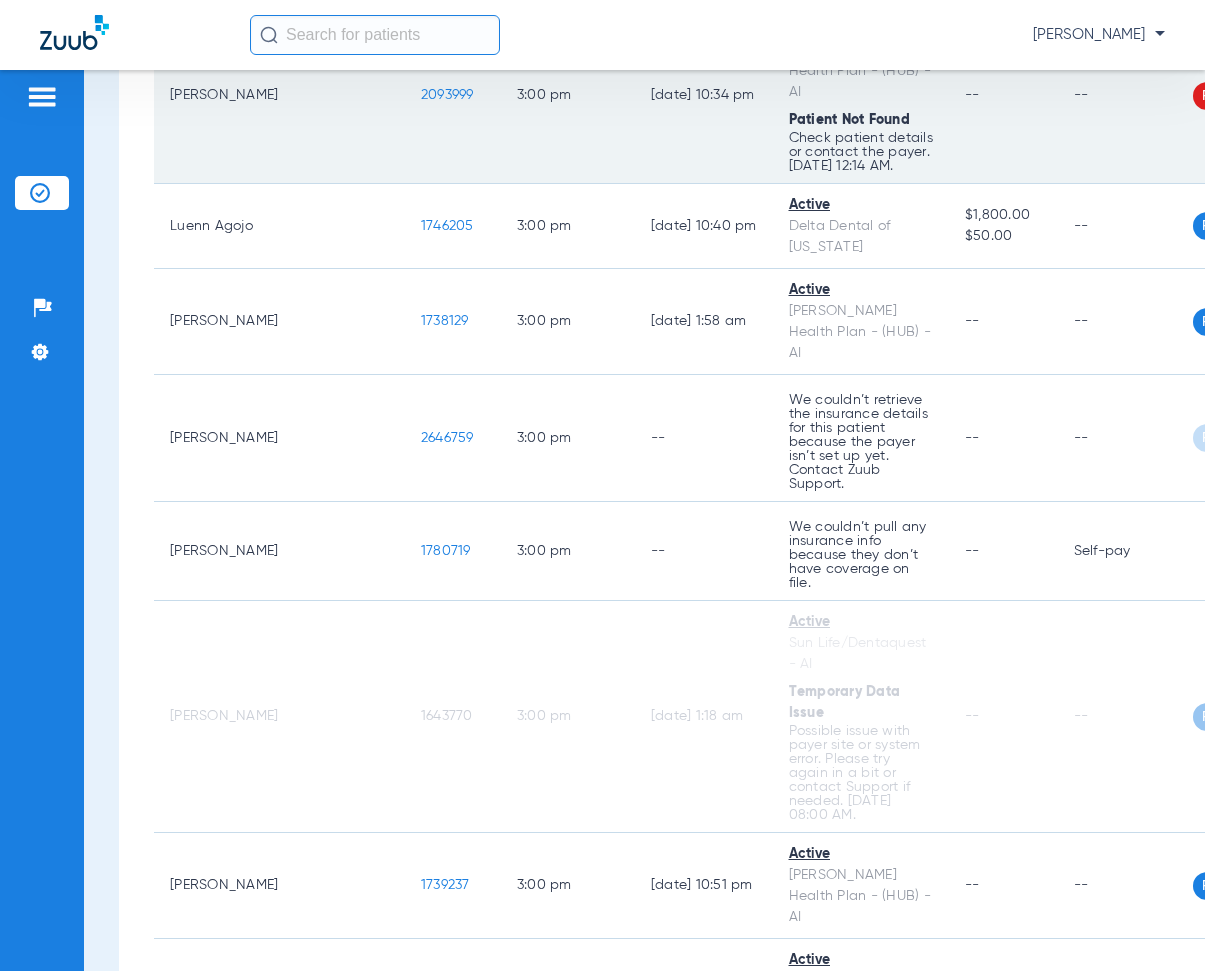 scroll, scrollTop: 19390, scrollLeft: 0, axis: vertical 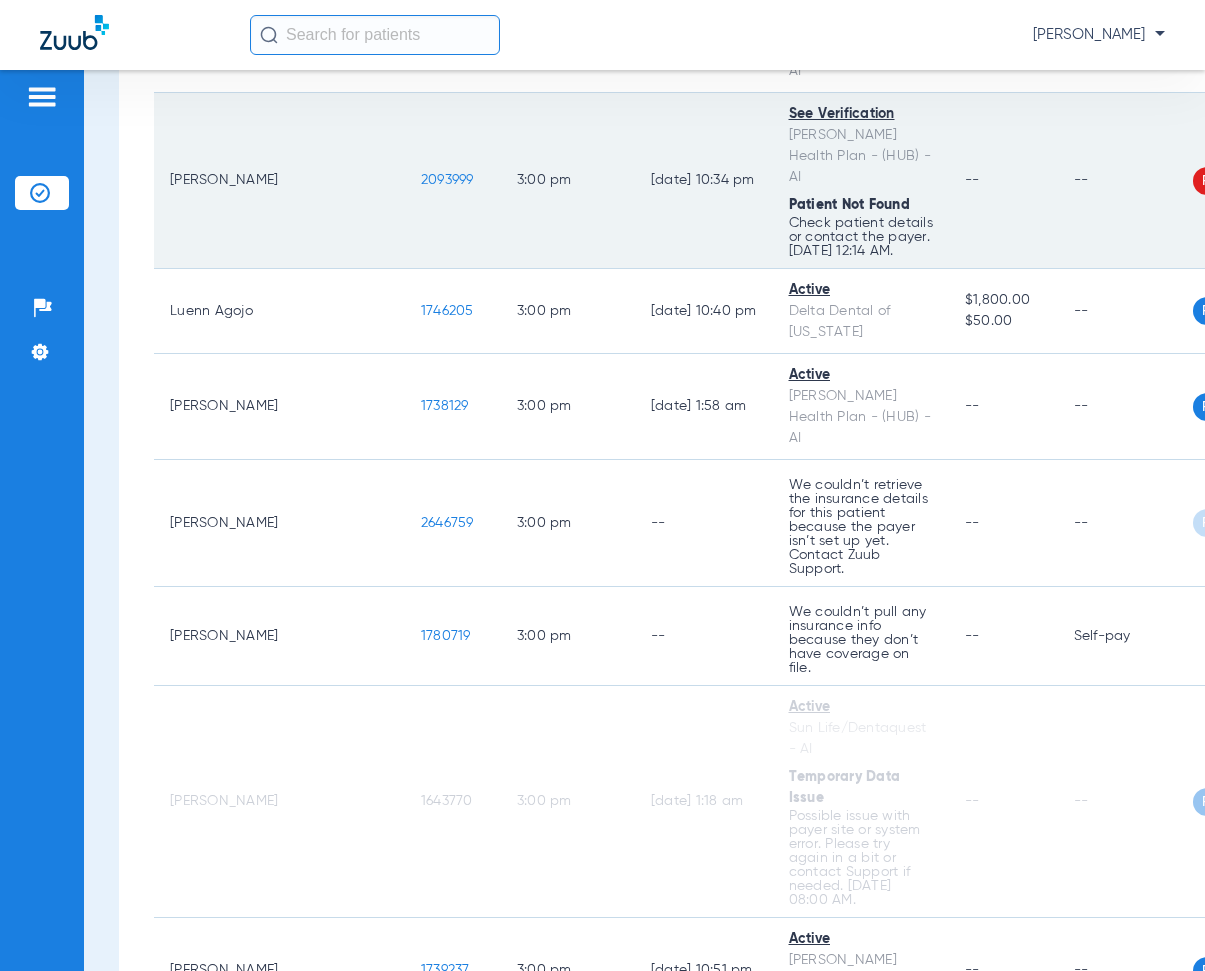 click on "3:00 PM" 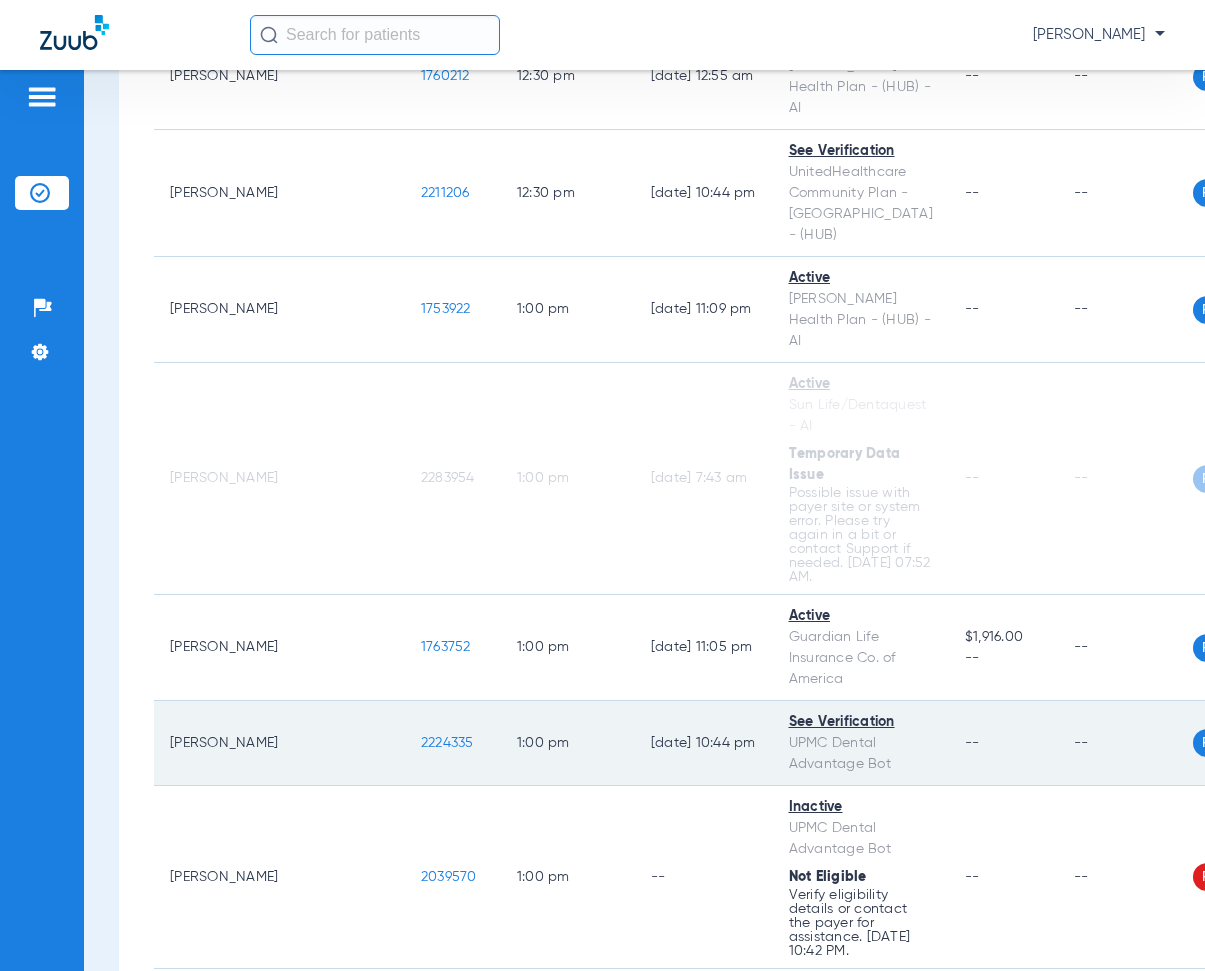 scroll, scrollTop: 12369, scrollLeft: 0, axis: vertical 